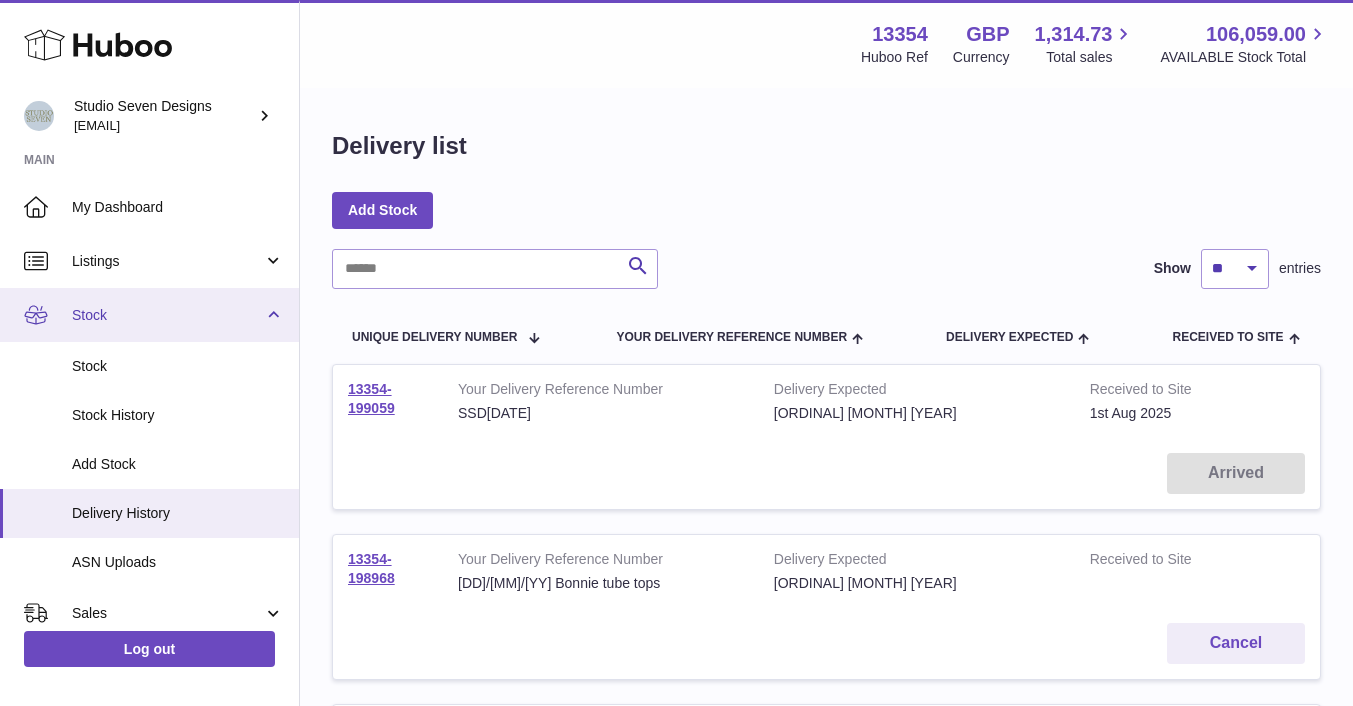 scroll, scrollTop: 143, scrollLeft: 0, axis: vertical 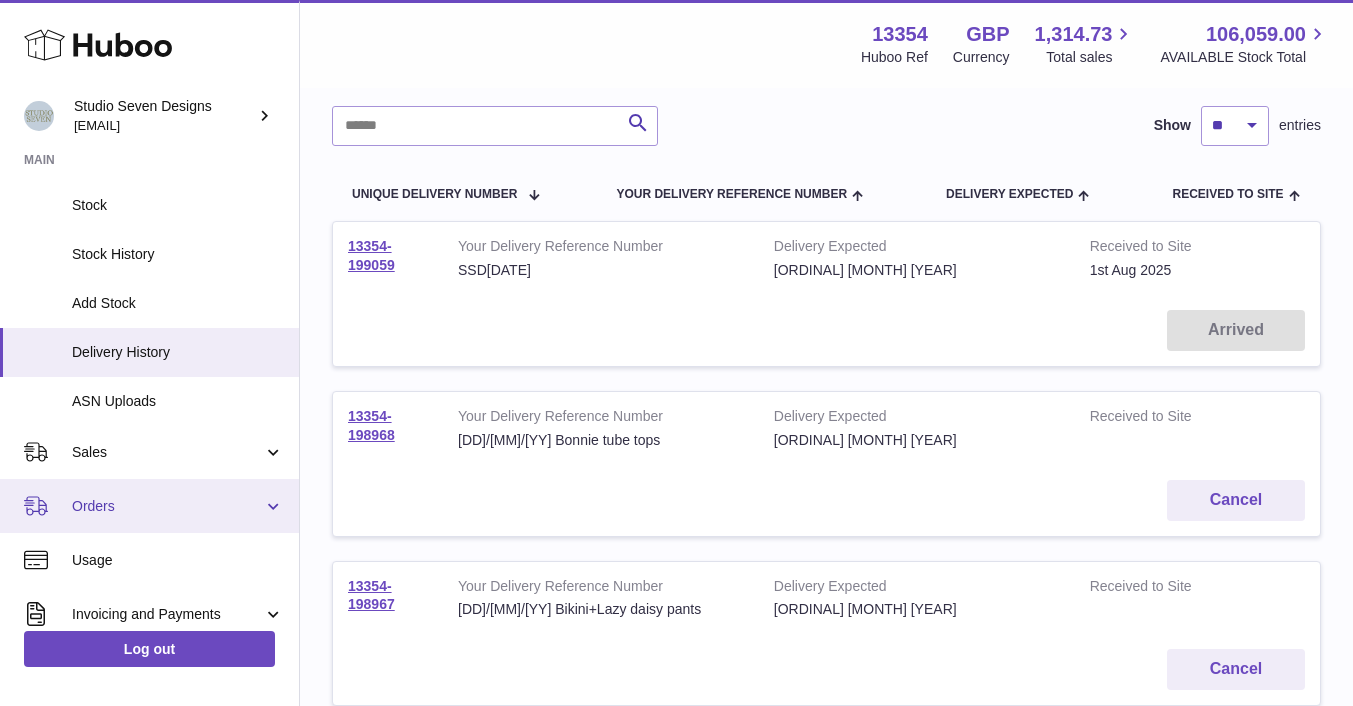 click on "Orders" at bounding box center (167, 506) 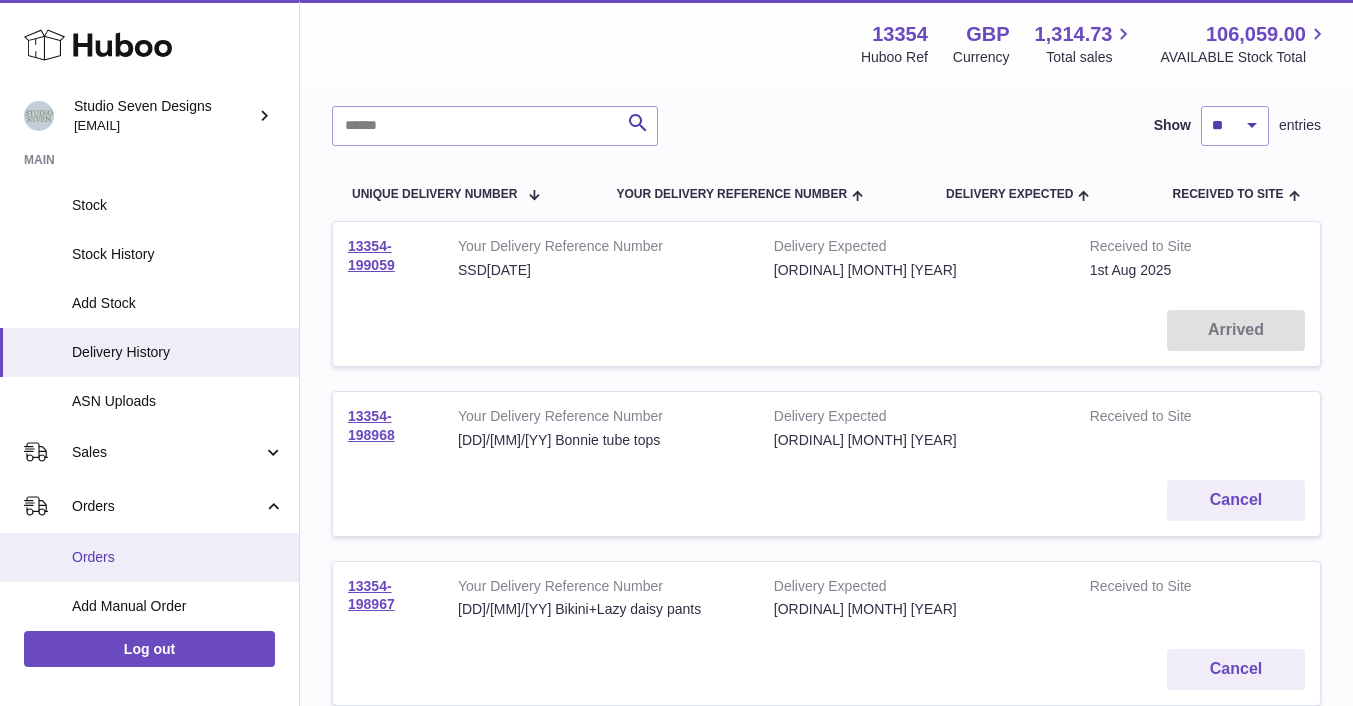 click on "Orders" at bounding box center [178, 557] 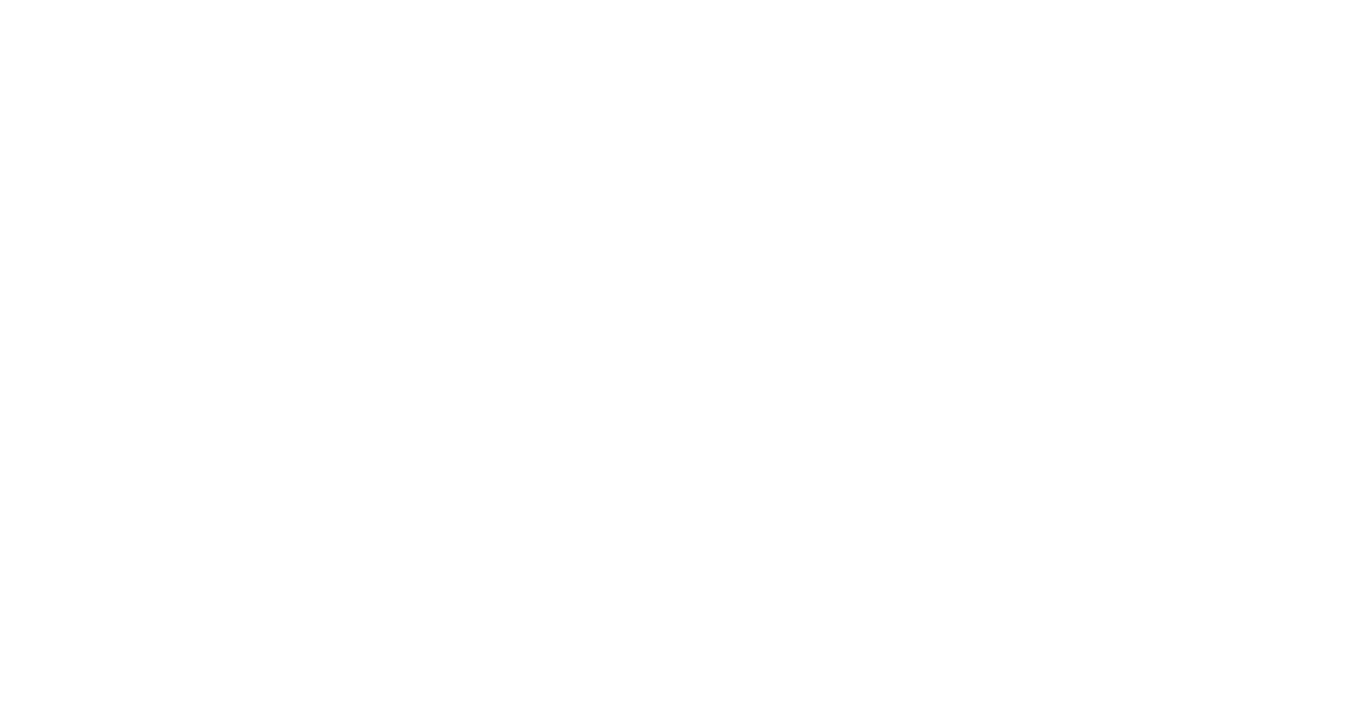 scroll, scrollTop: 0, scrollLeft: 0, axis: both 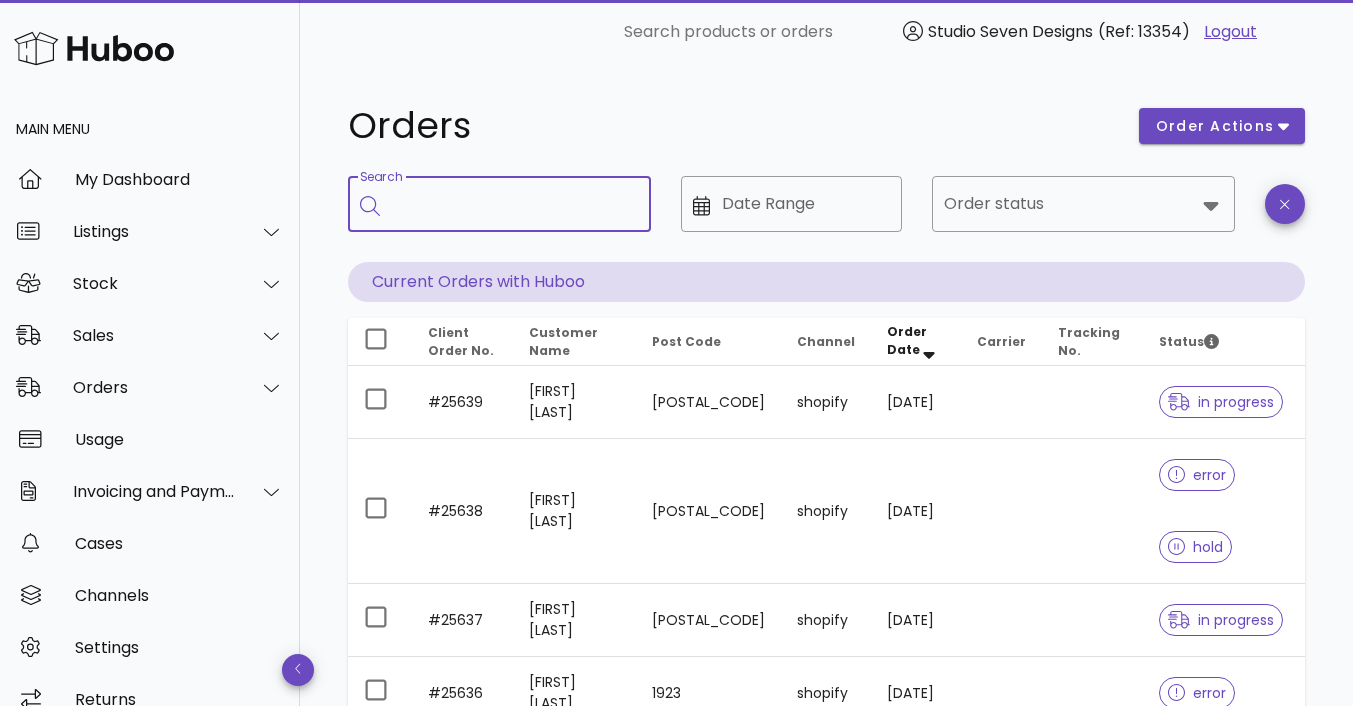 click on "Search" at bounding box center [513, 204] 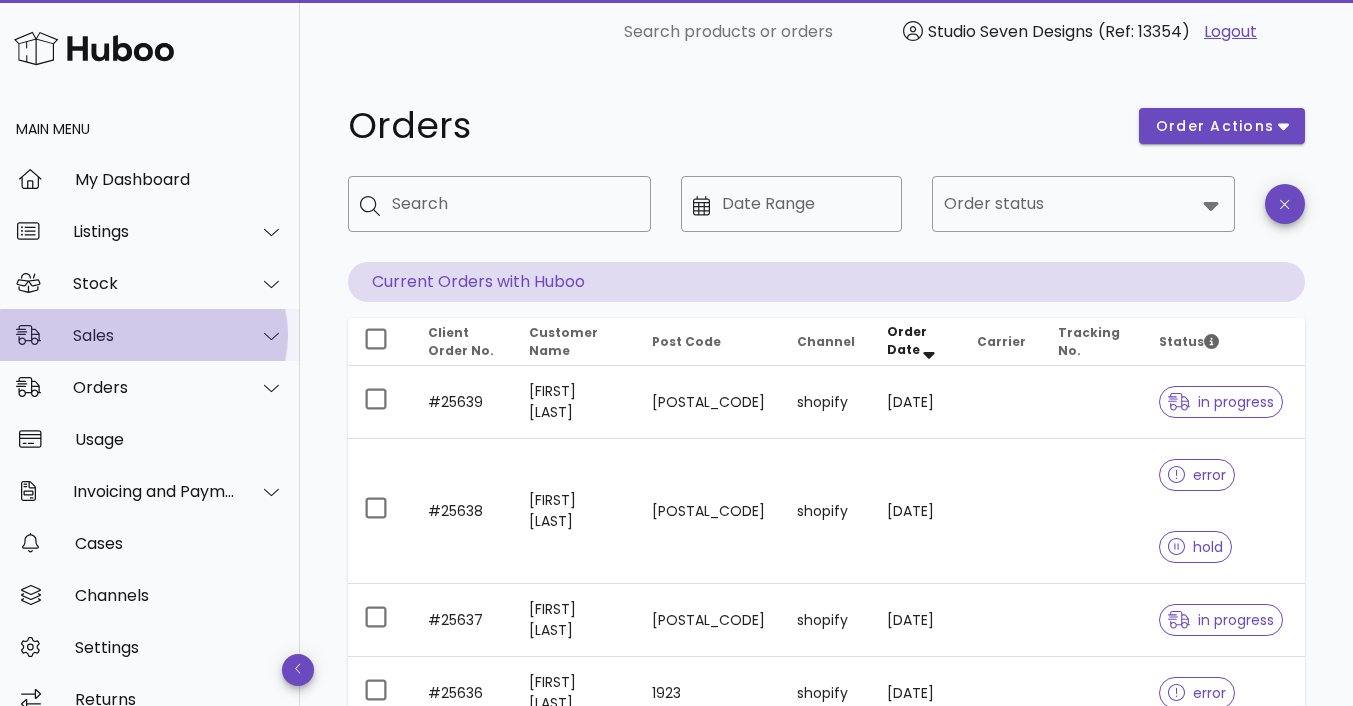 click on "Sales" at bounding box center [154, 335] 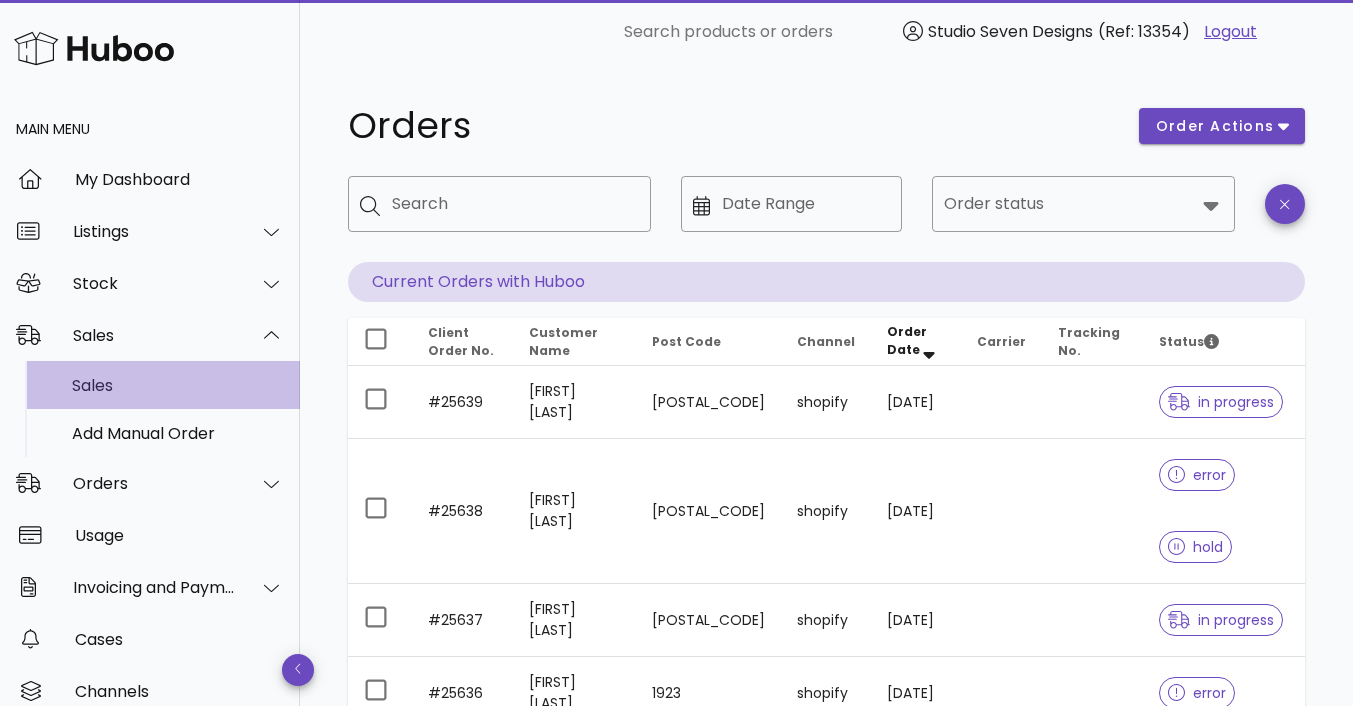 click on "Sales" at bounding box center [178, 385] 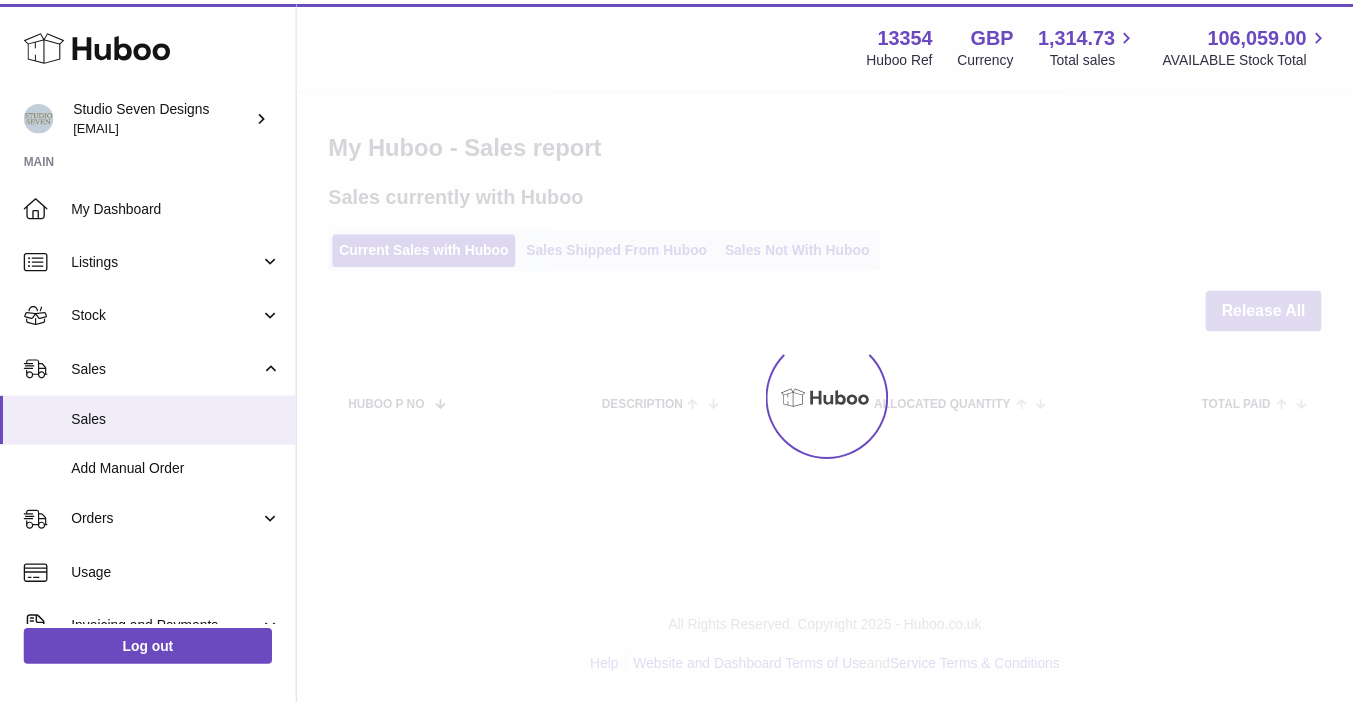 scroll, scrollTop: 0, scrollLeft: 0, axis: both 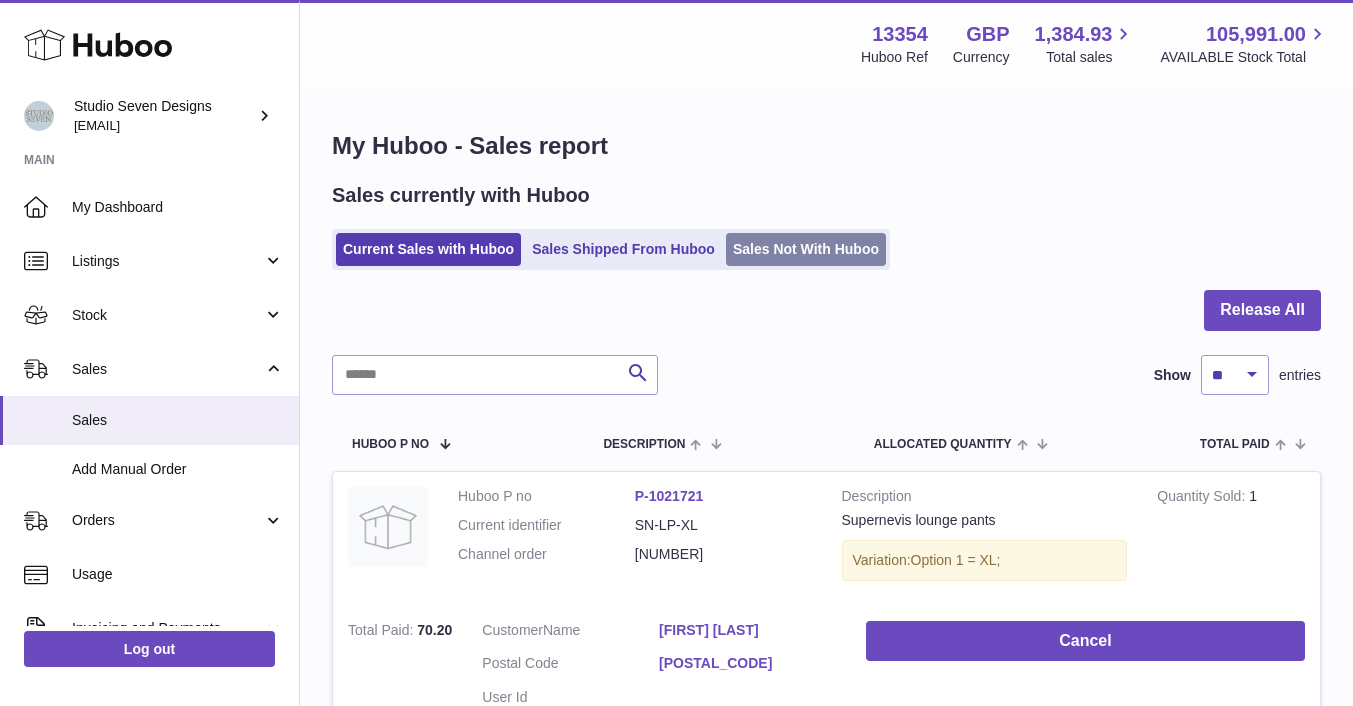 click on "Sales Not With Huboo" at bounding box center (806, 249) 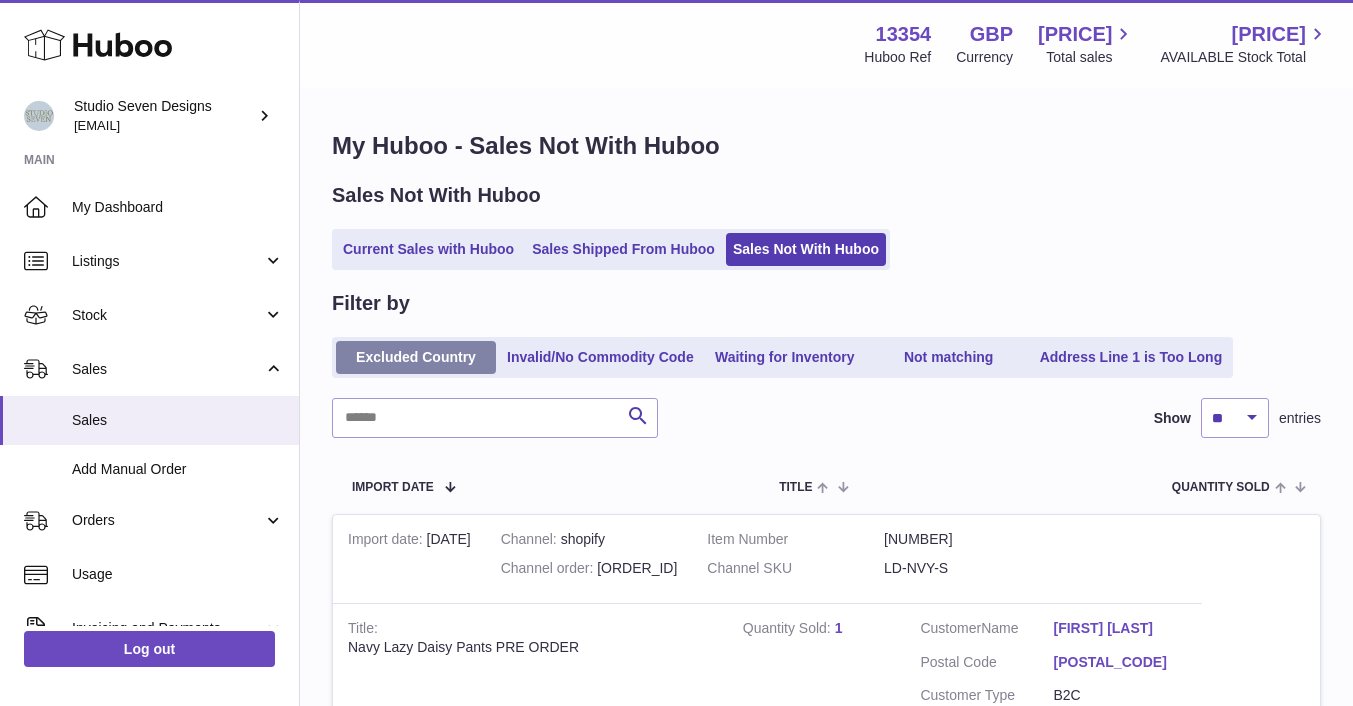 scroll, scrollTop: 0, scrollLeft: 0, axis: both 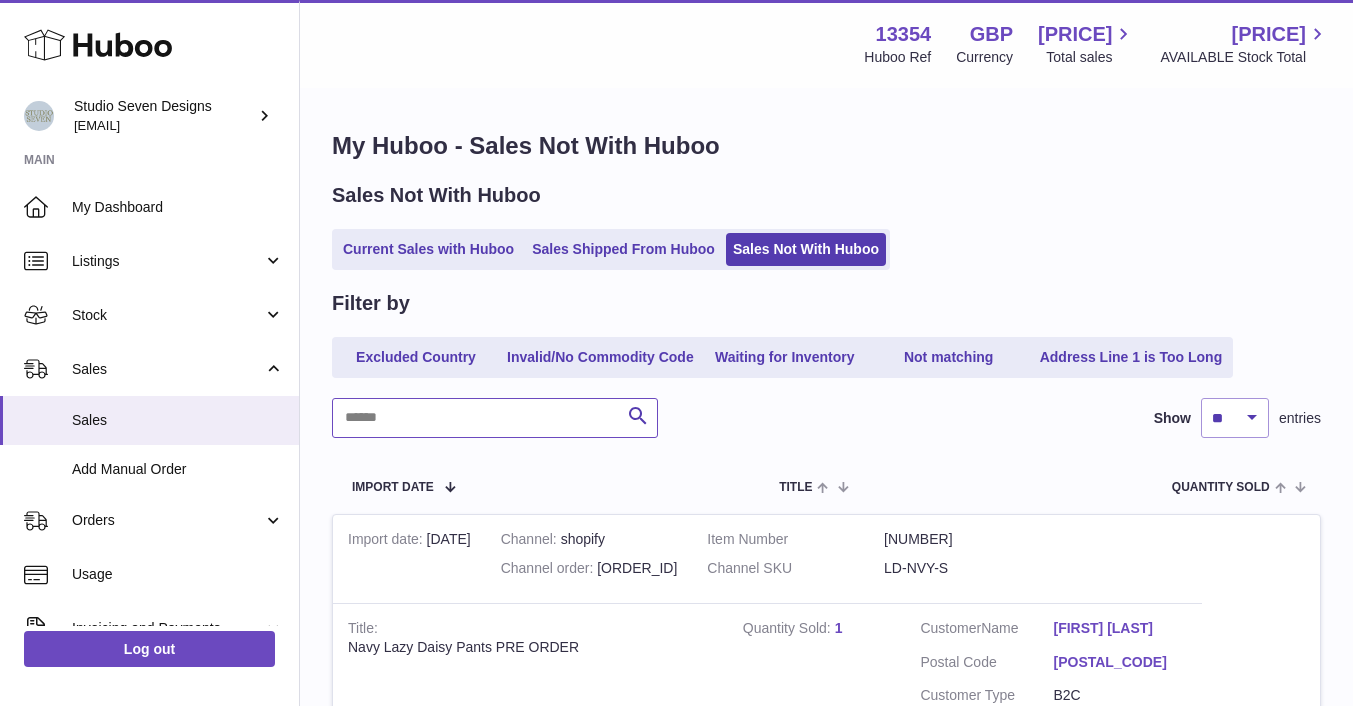 click at bounding box center (495, 418) 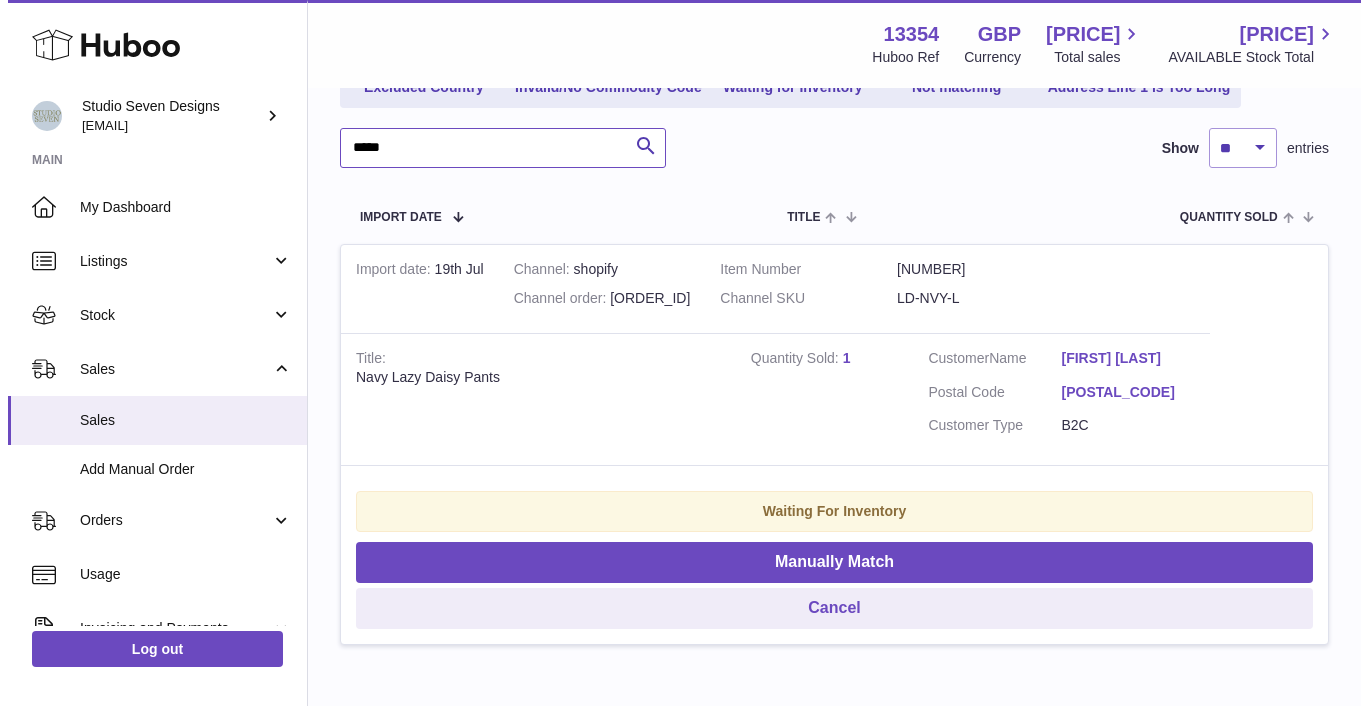 scroll, scrollTop: 272, scrollLeft: 0, axis: vertical 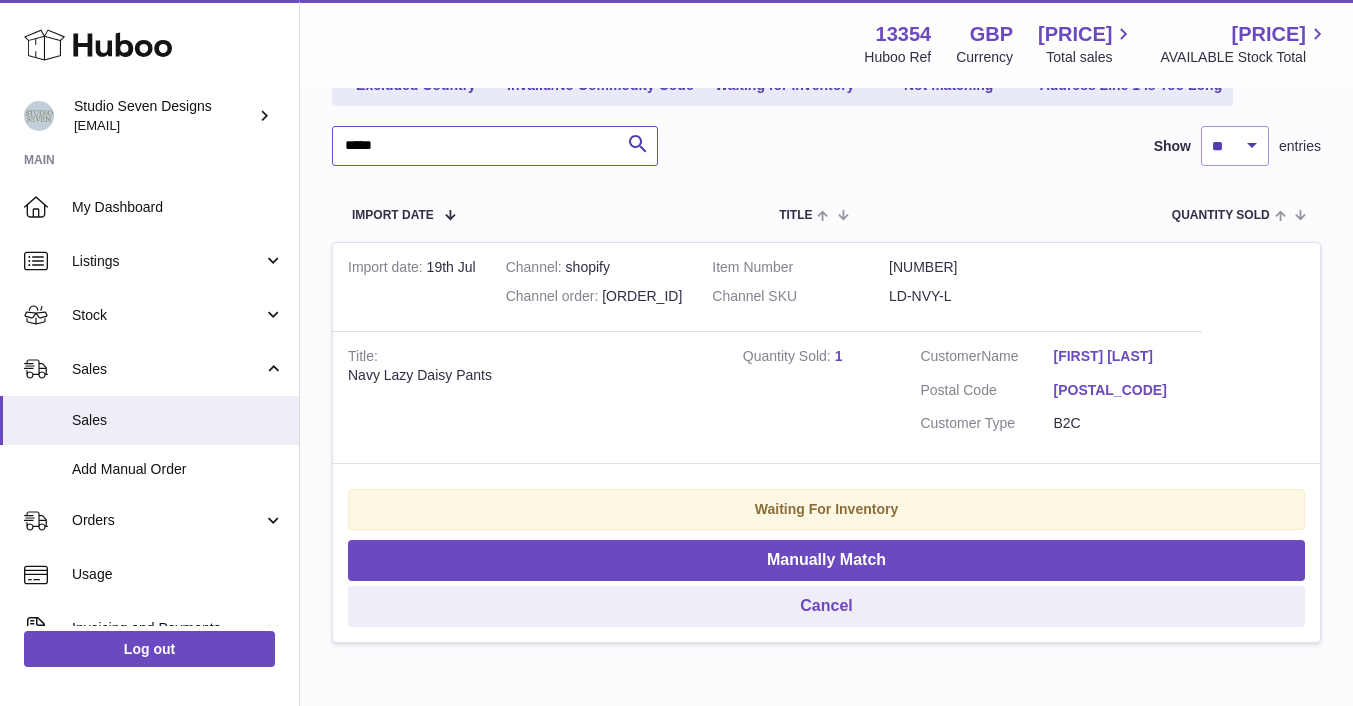 type on "*****" 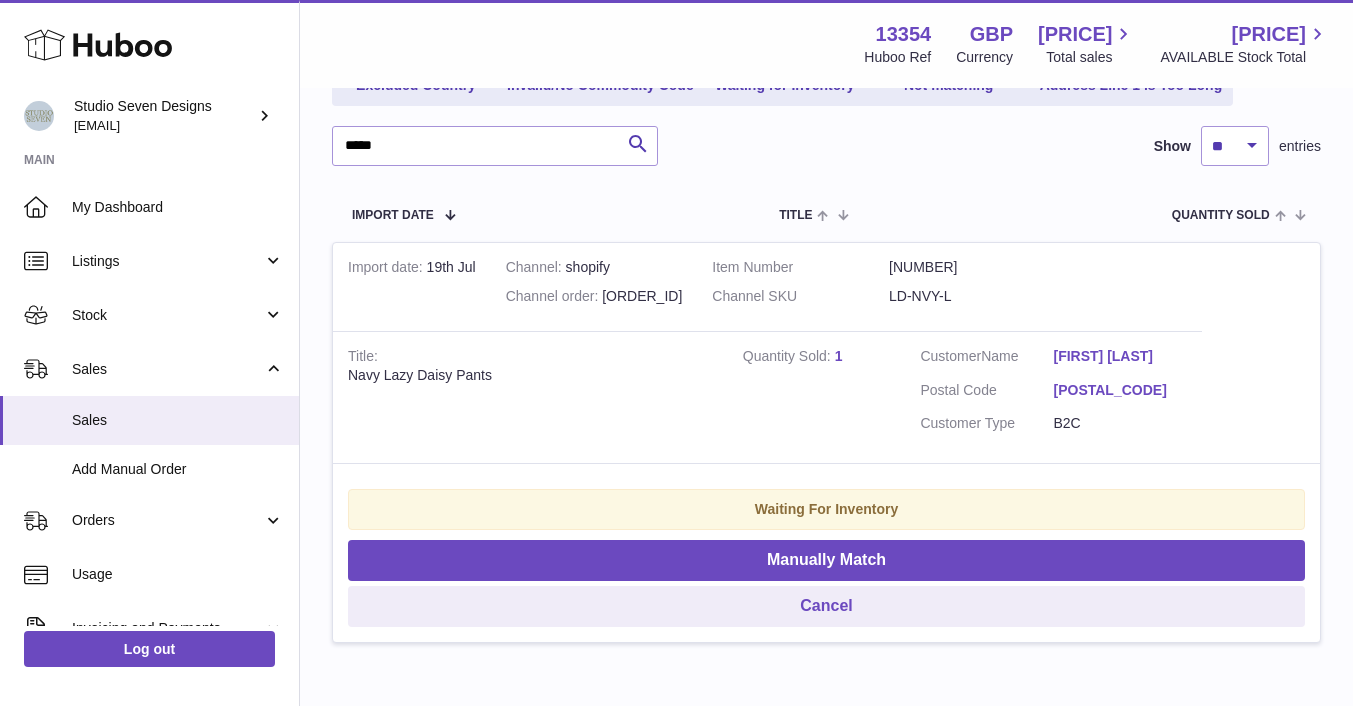 click on "[POSTAL_CODE]" at bounding box center (1120, 390) 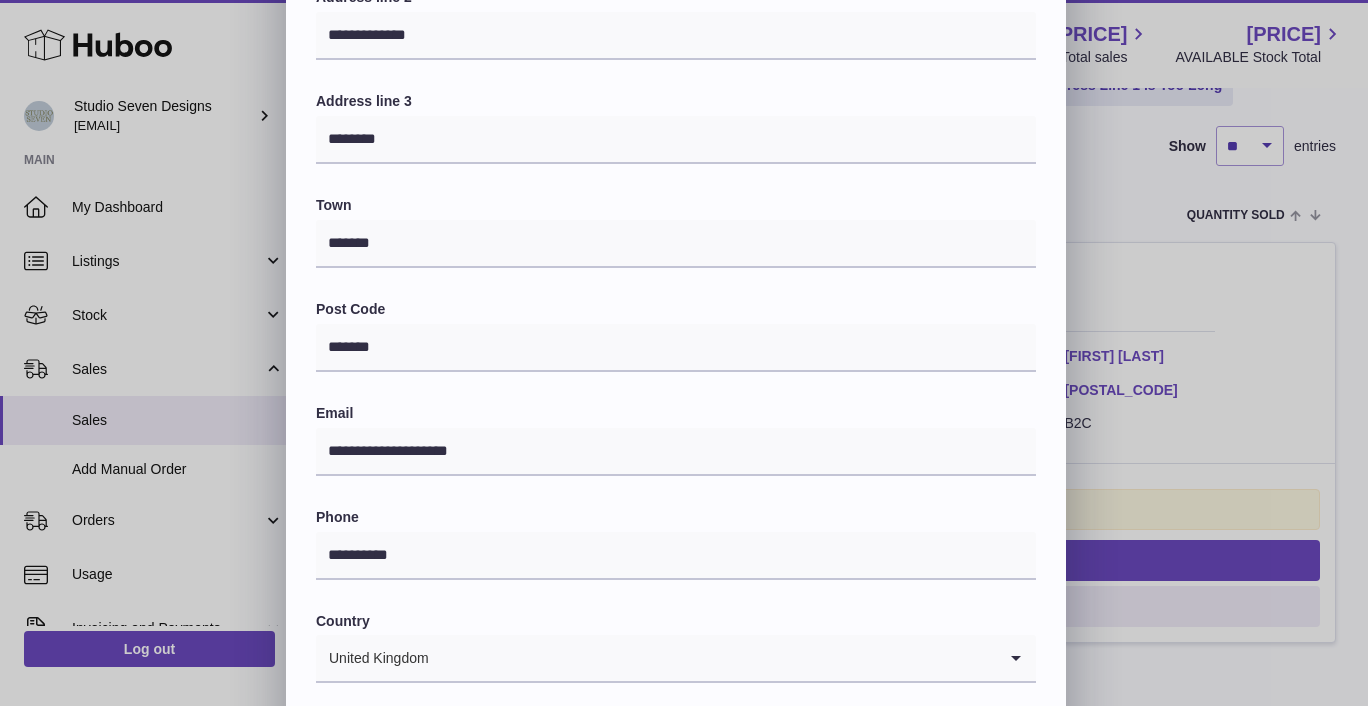 scroll, scrollTop: 496, scrollLeft: 0, axis: vertical 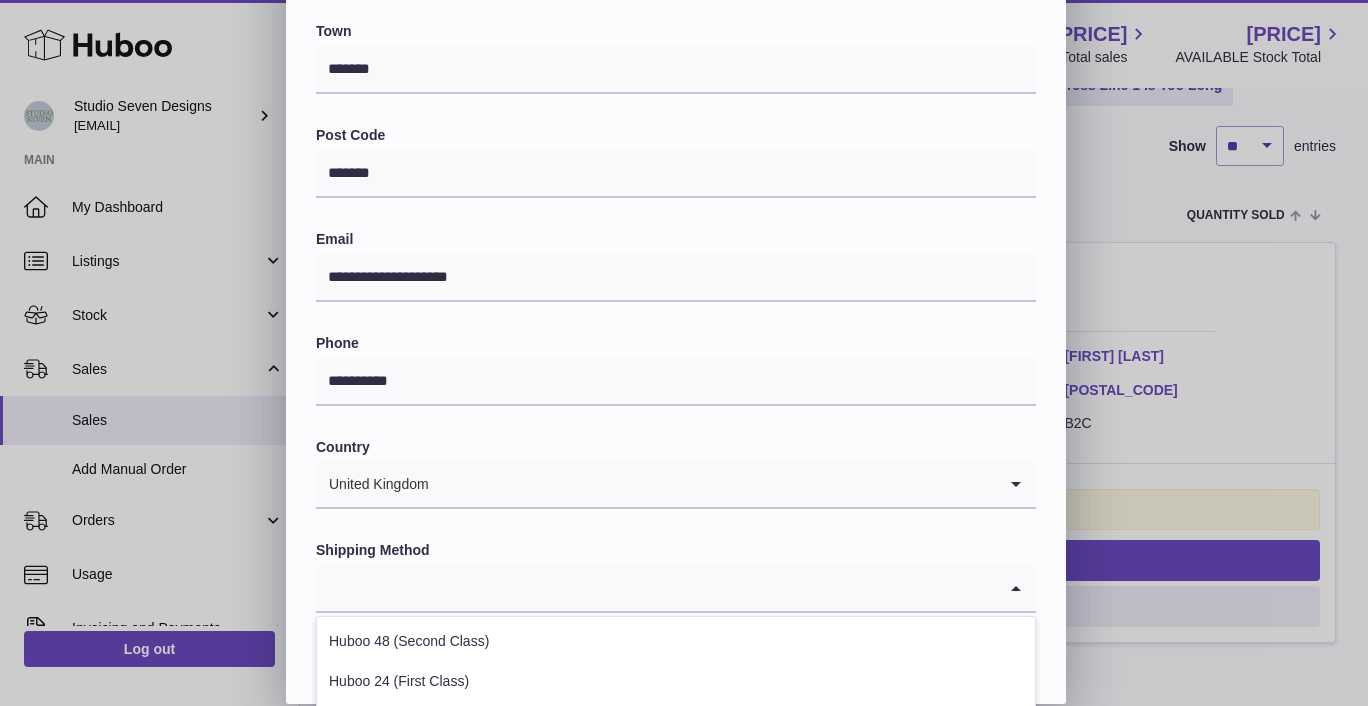 click 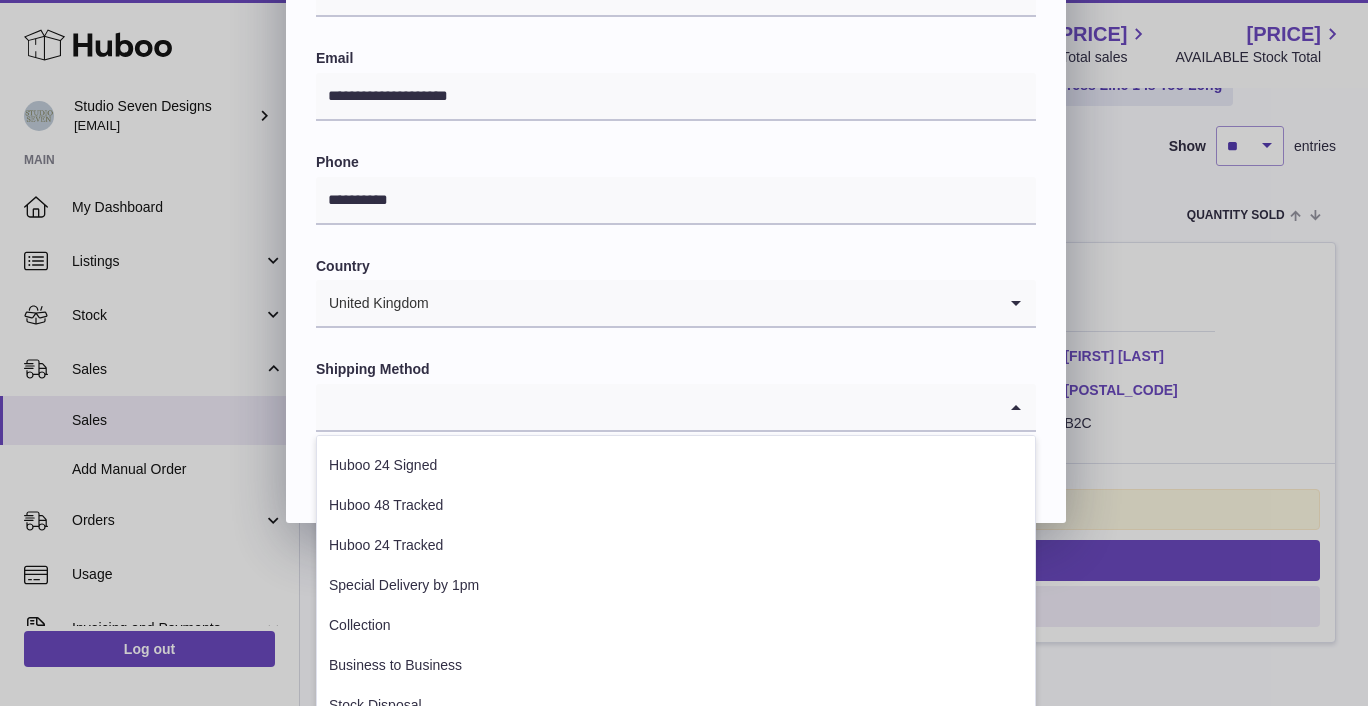 scroll, scrollTop: 678, scrollLeft: 0, axis: vertical 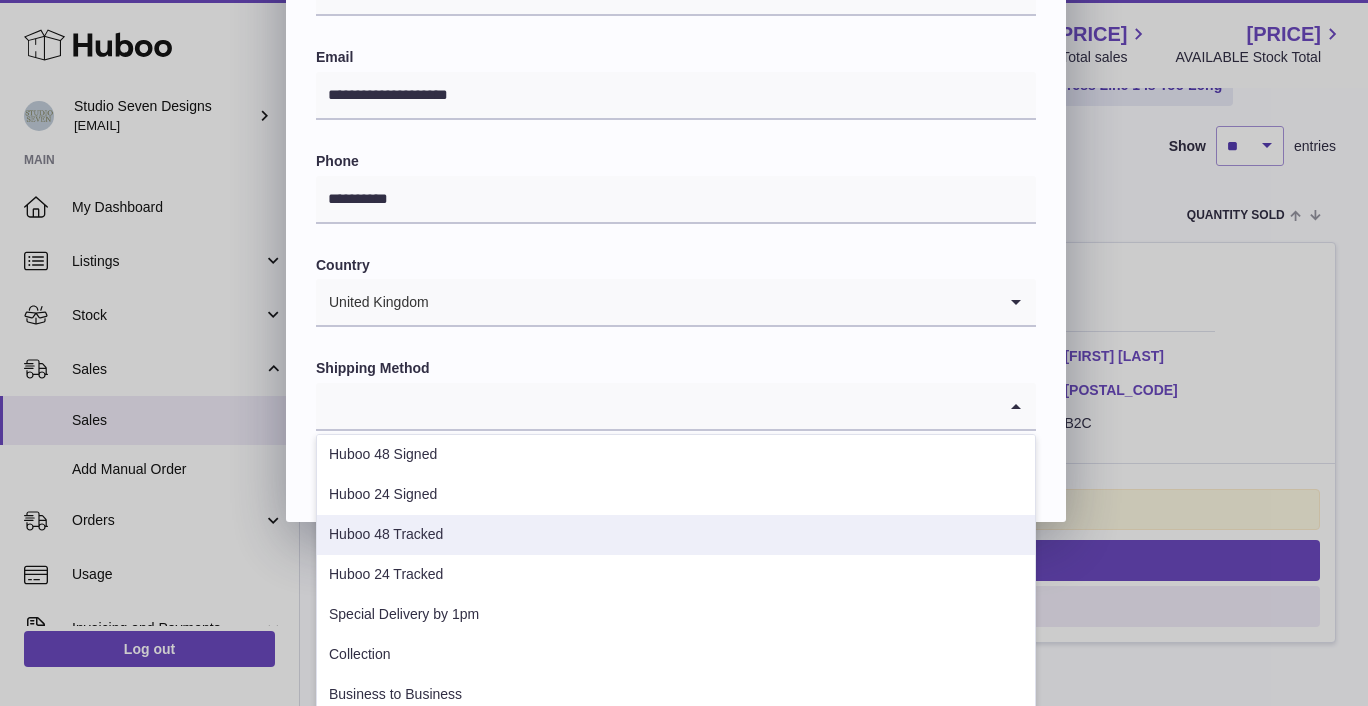 click on "Huboo 48 Tracked" at bounding box center (676, 535) 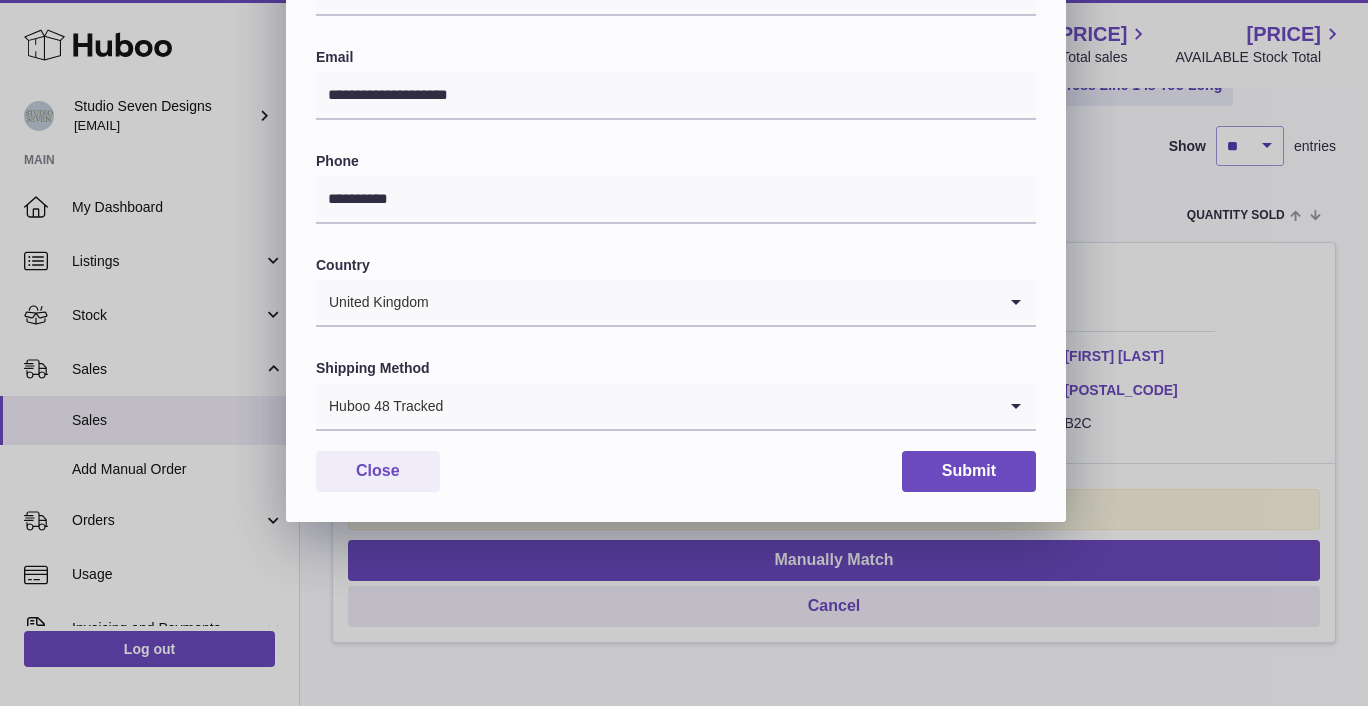 scroll, scrollTop: 496, scrollLeft: 0, axis: vertical 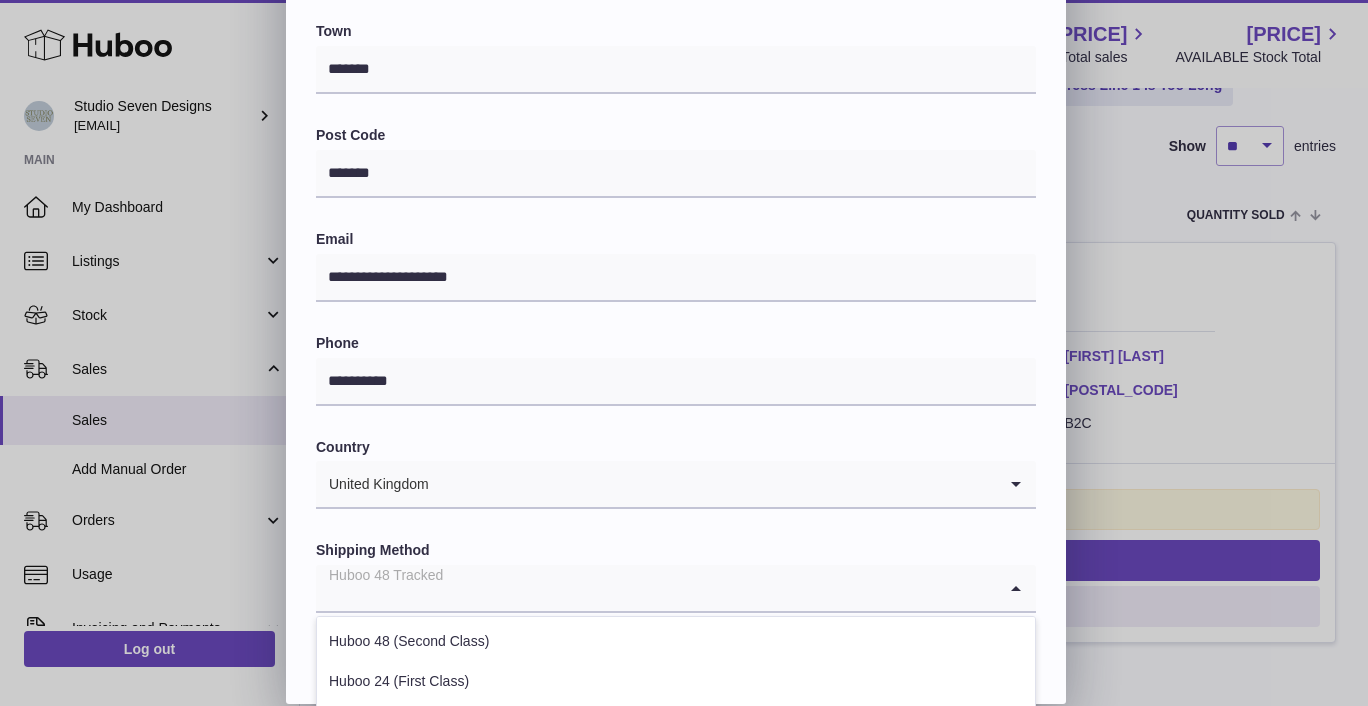 click 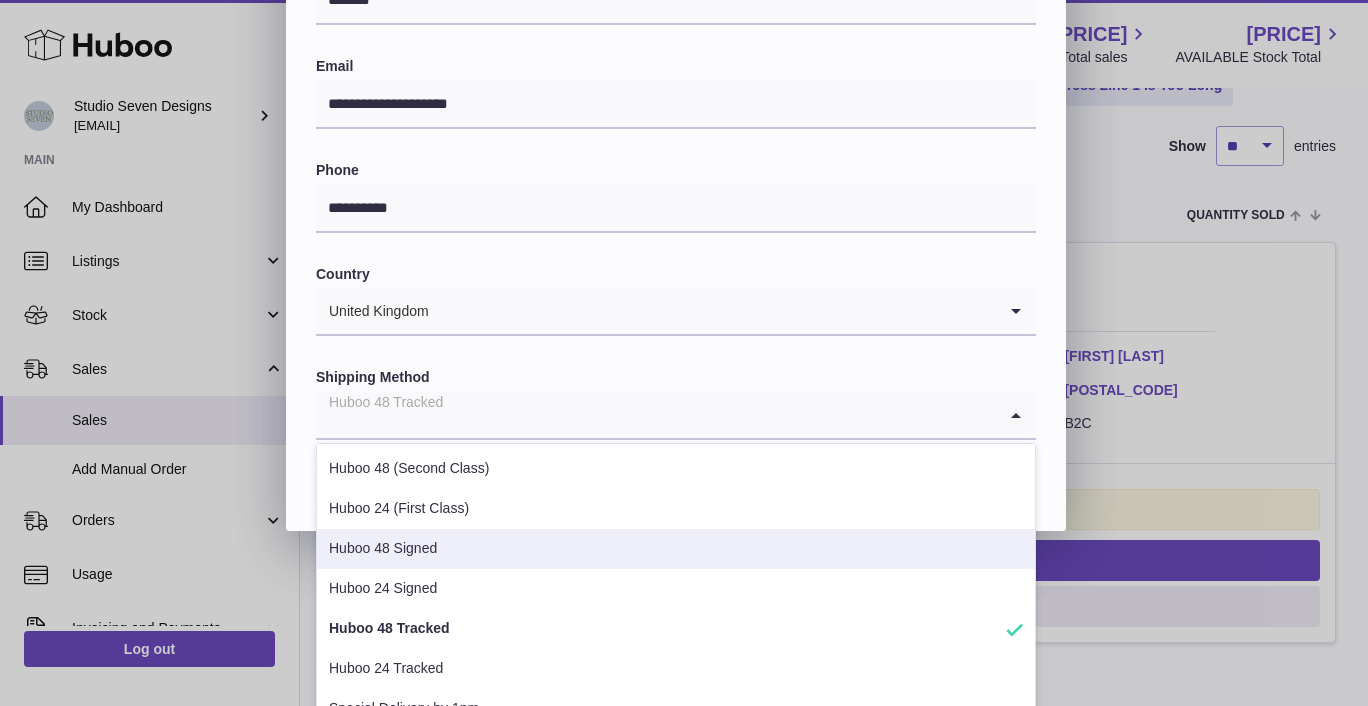 scroll, scrollTop: 671, scrollLeft: 0, axis: vertical 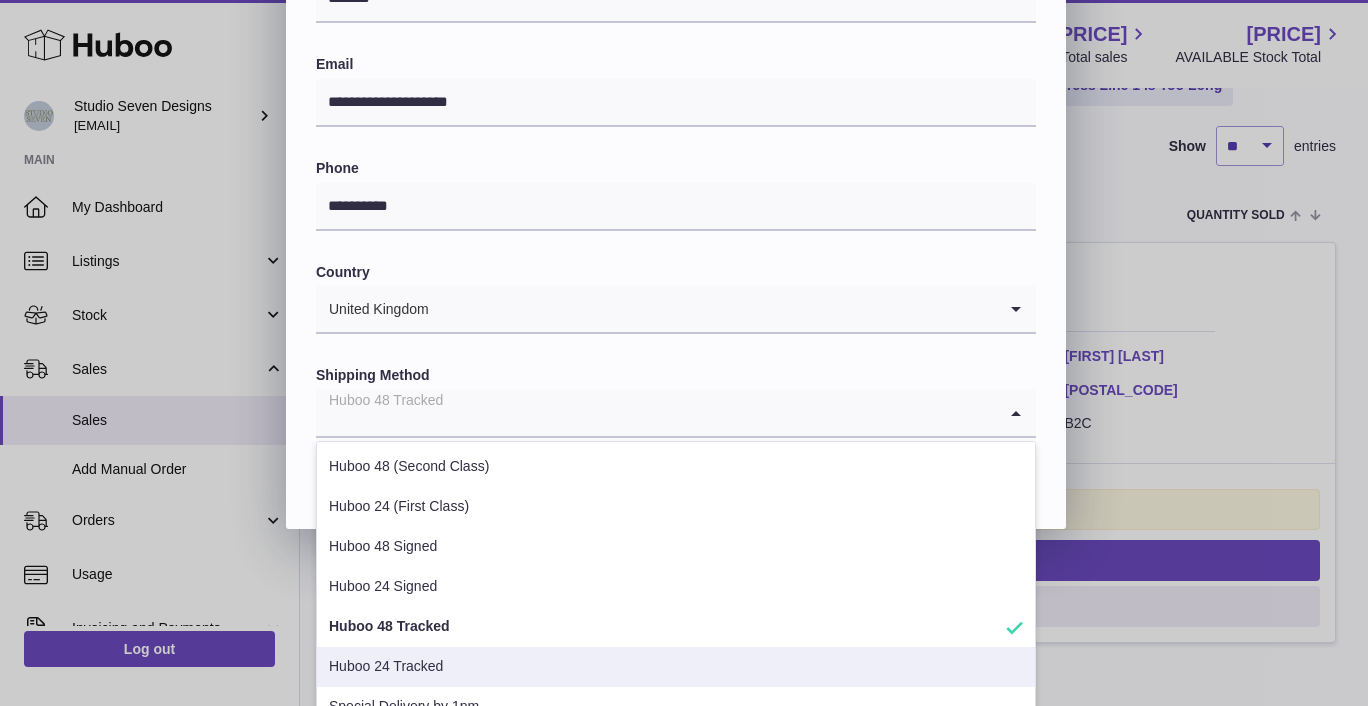 click on "Huboo 24 Tracked" at bounding box center [676, 667] 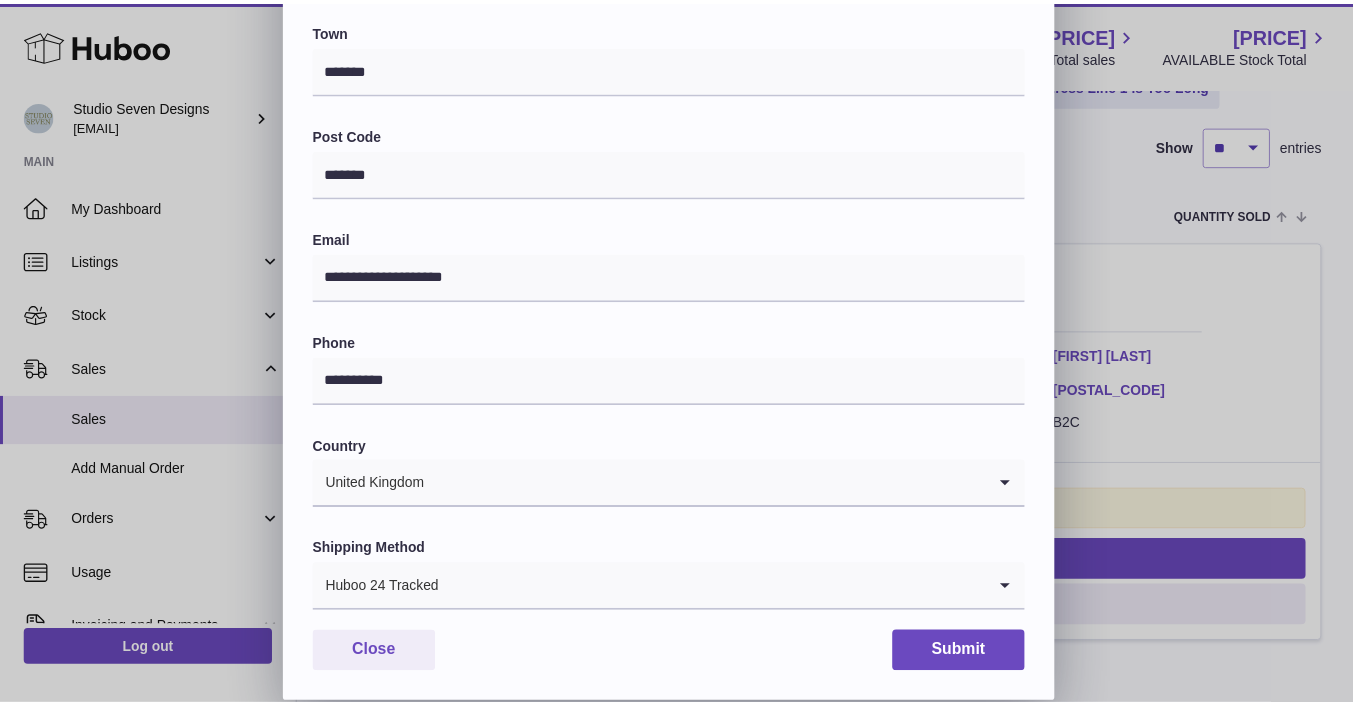 scroll, scrollTop: 496, scrollLeft: 0, axis: vertical 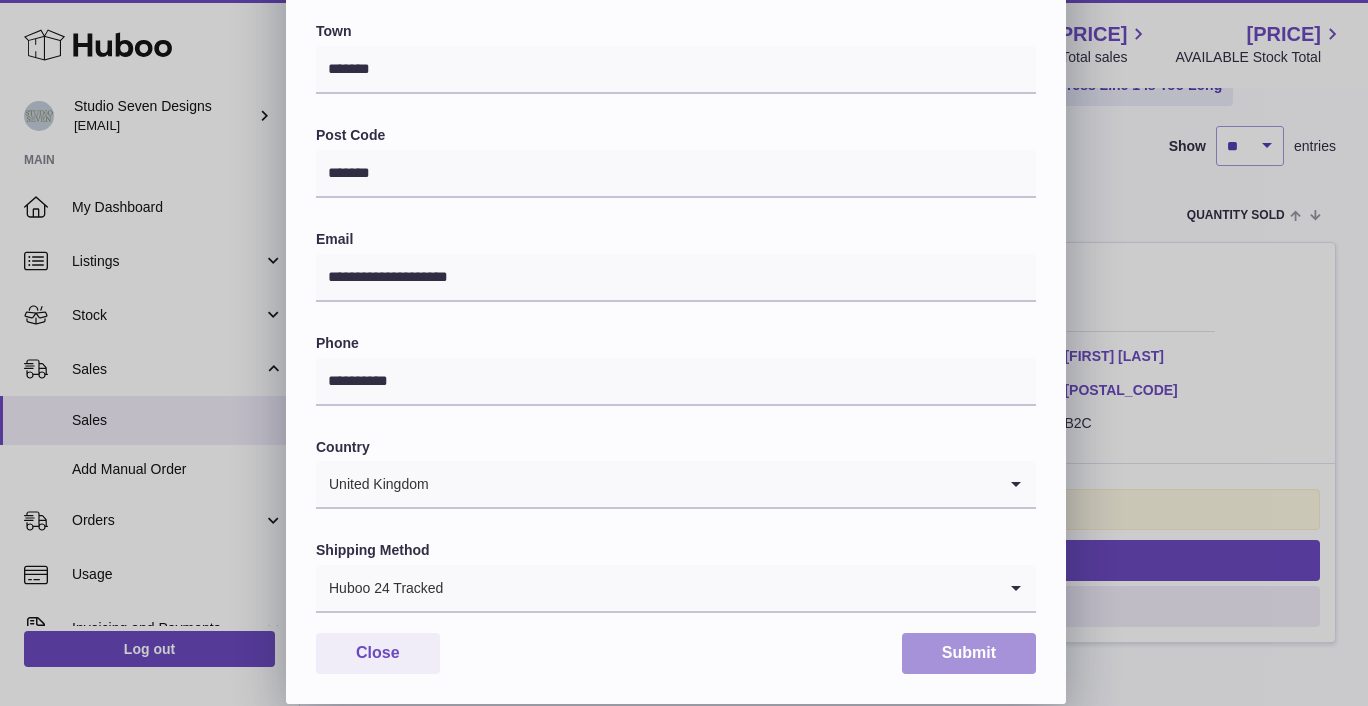 click on "Submit" at bounding box center [969, 653] 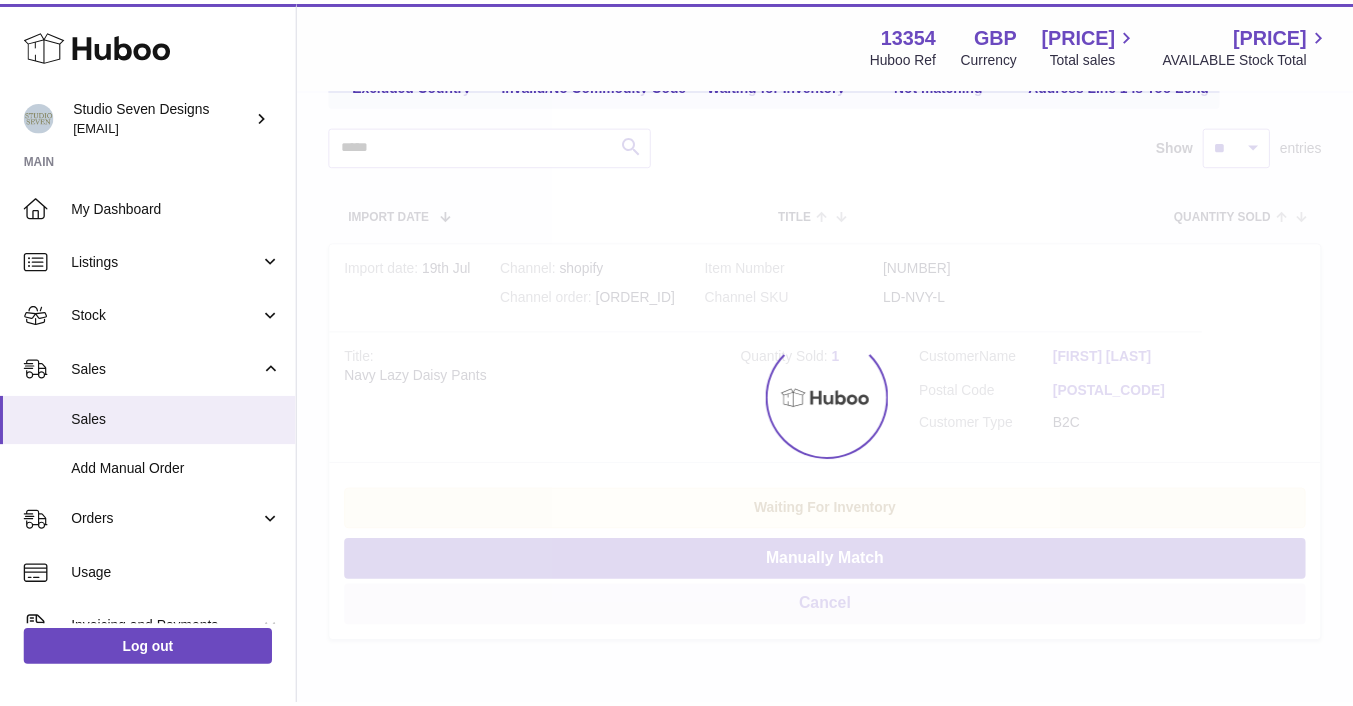 scroll, scrollTop: 0, scrollLeft: 0, axis: both 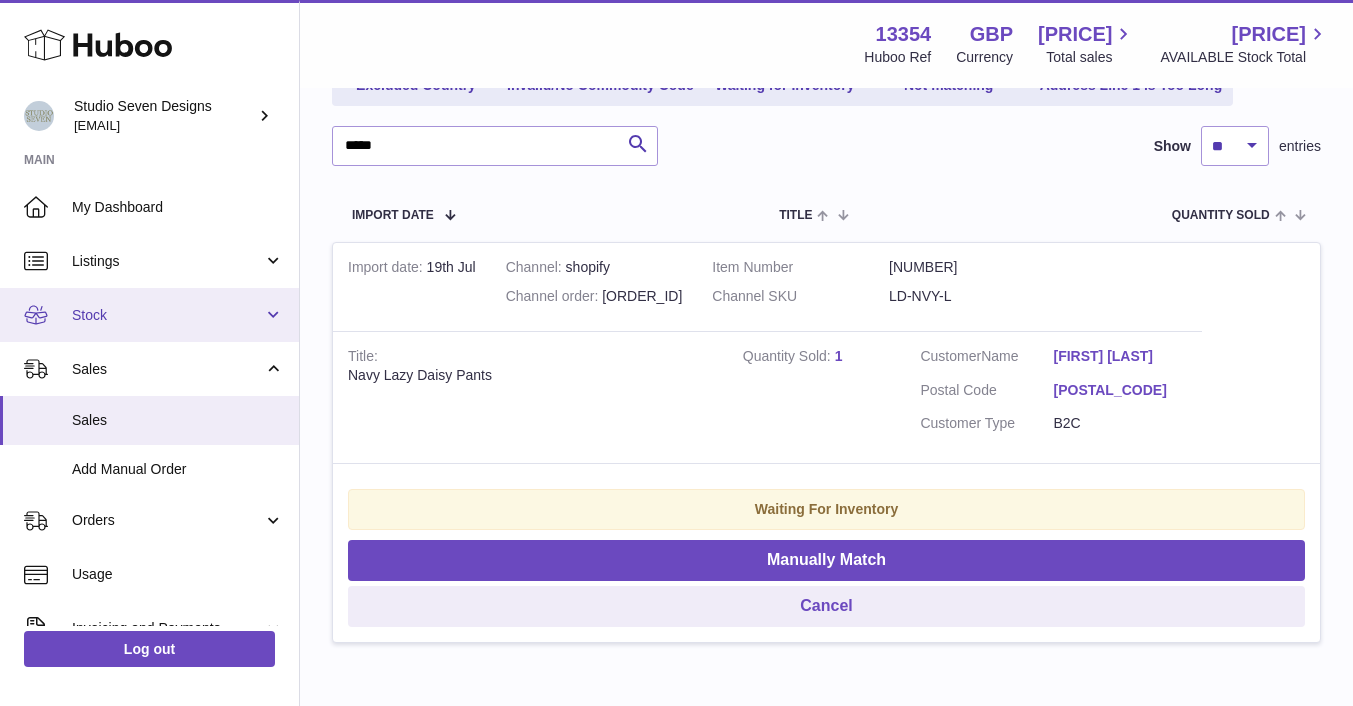 click on "Stock" at bounding box center [149, 315] 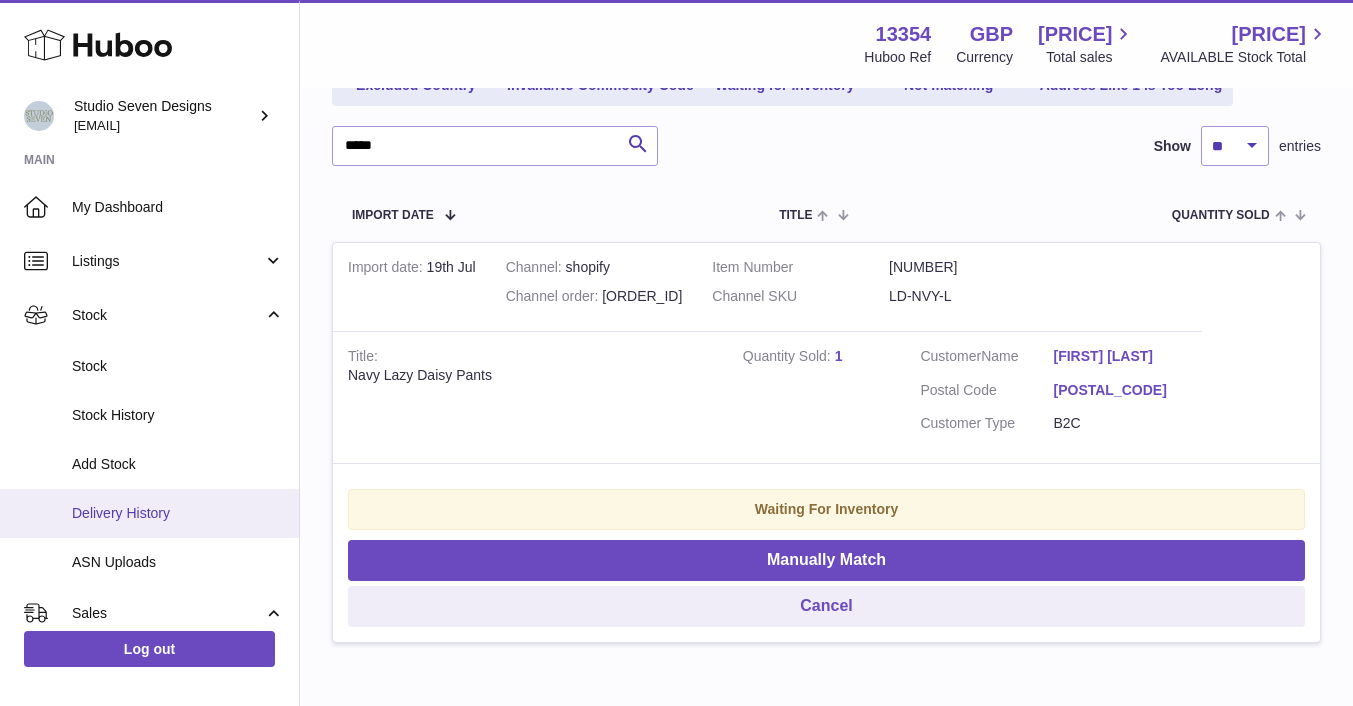 click on "Delivery History" at bounding box center (178, 513) 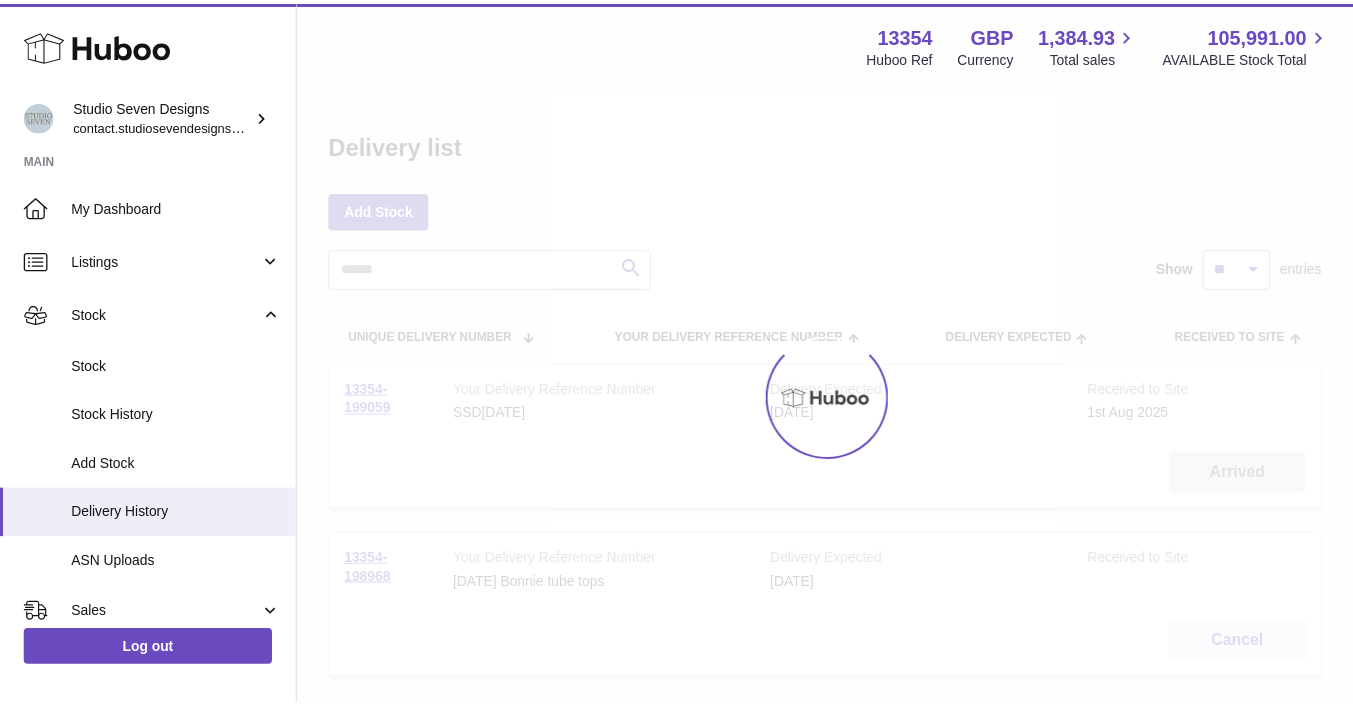 scroll, scrollTop: 0, scrollLeft: 0, axis: both 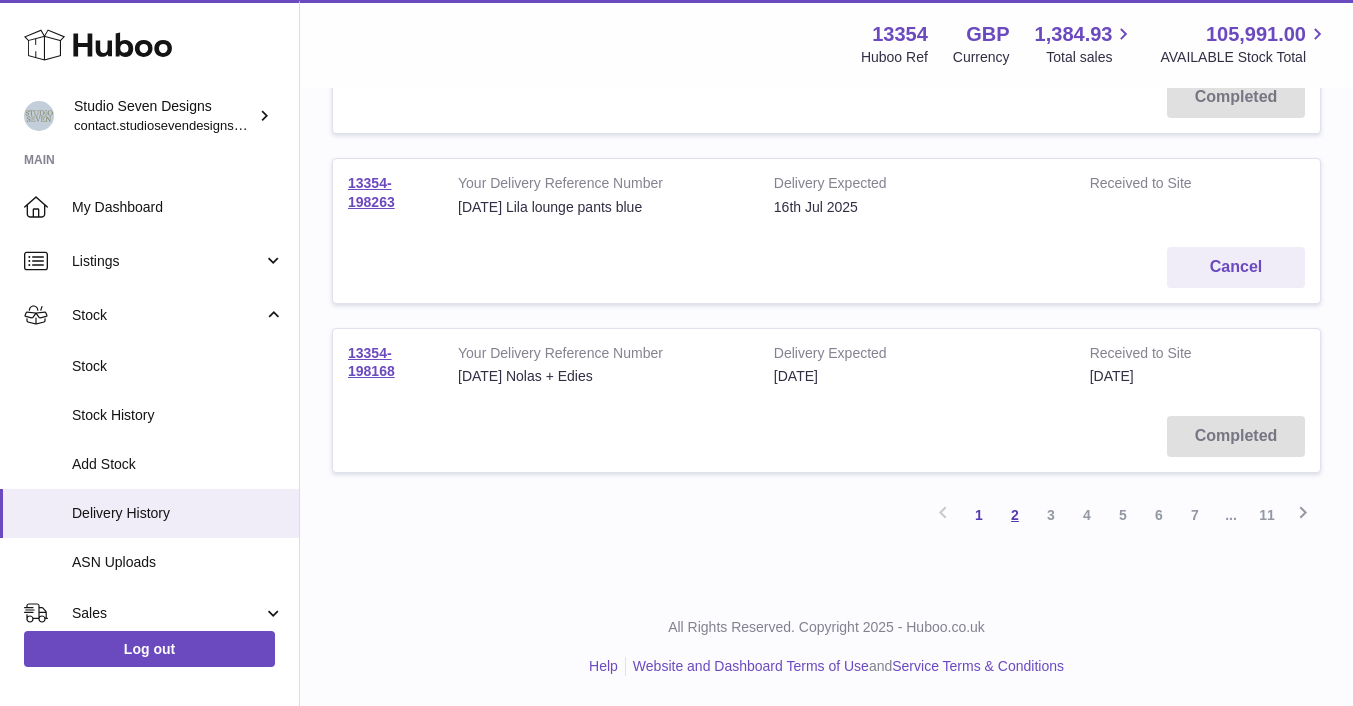click on "2" at bounding box center [1015, 515] 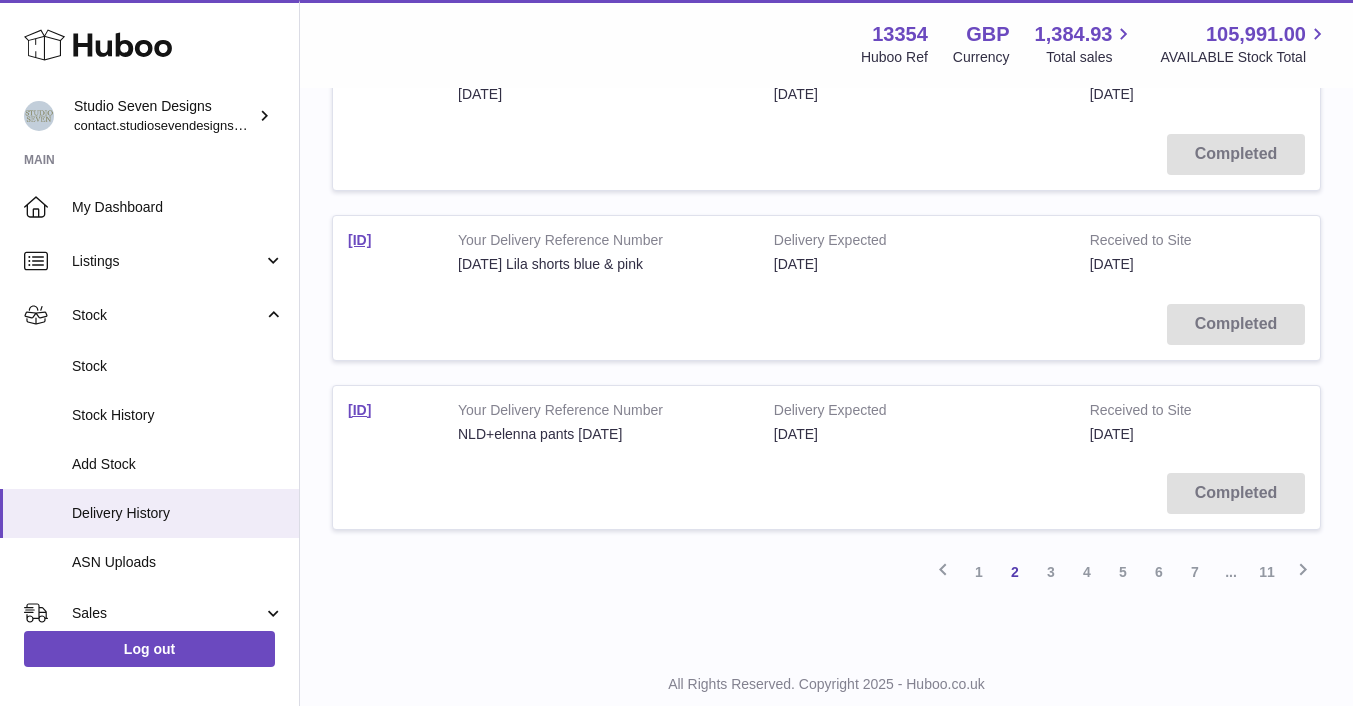 scroll, scrollTop: 1510, scrollLeft: 0, axis: vertical 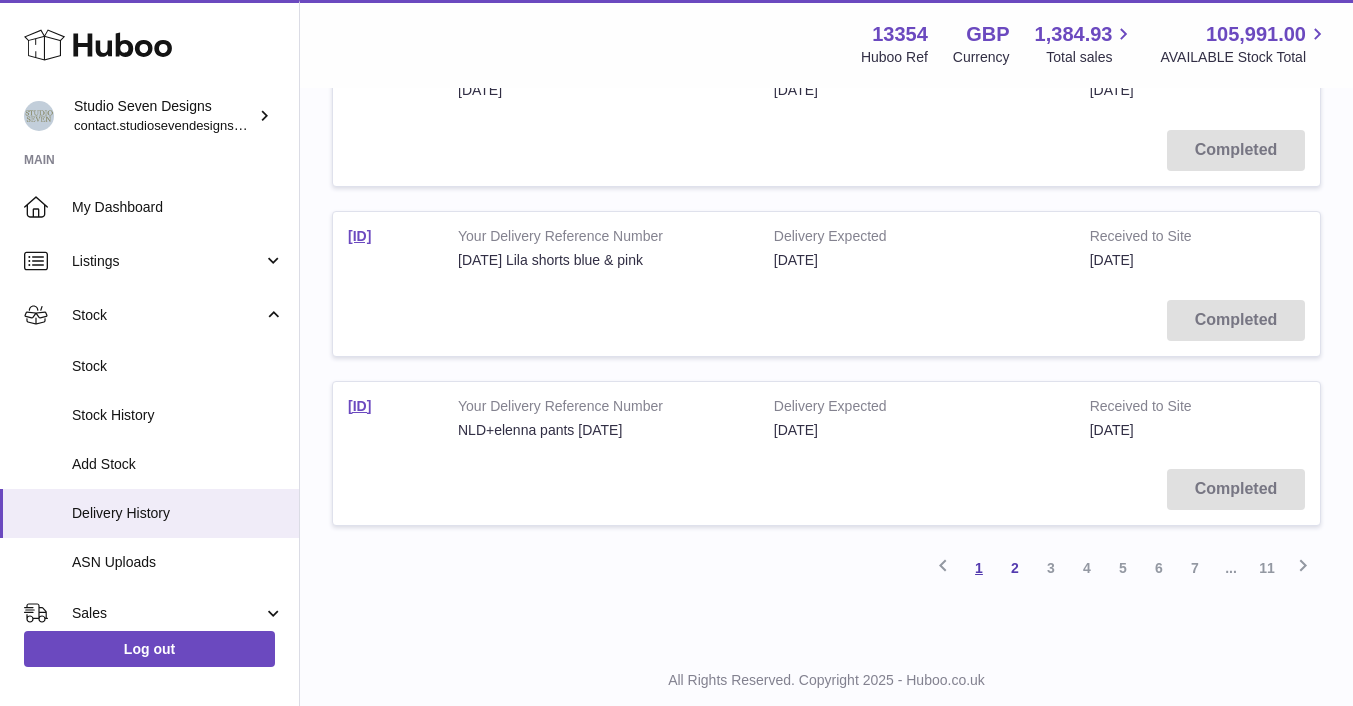 click on "1" at bounding box center (979, 568) 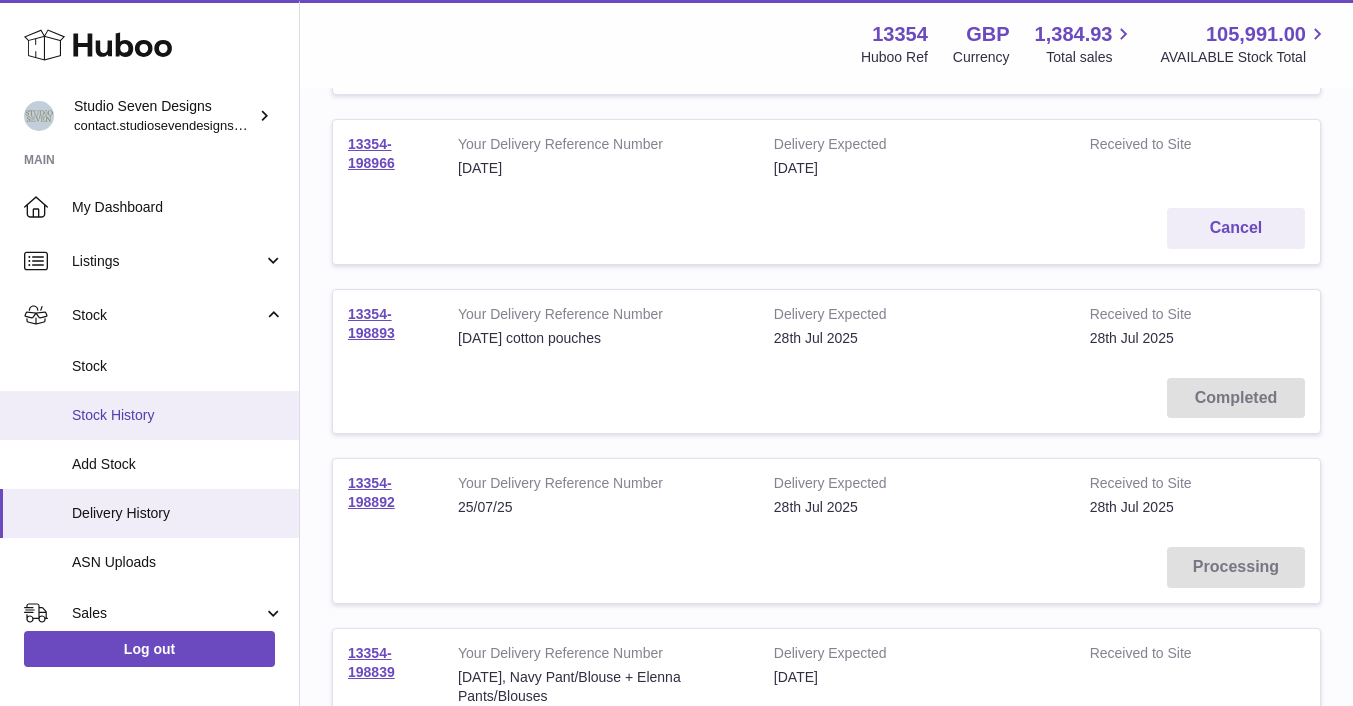 scroll, scrollTop: 763, scrollLeft: 0, axis: vertical 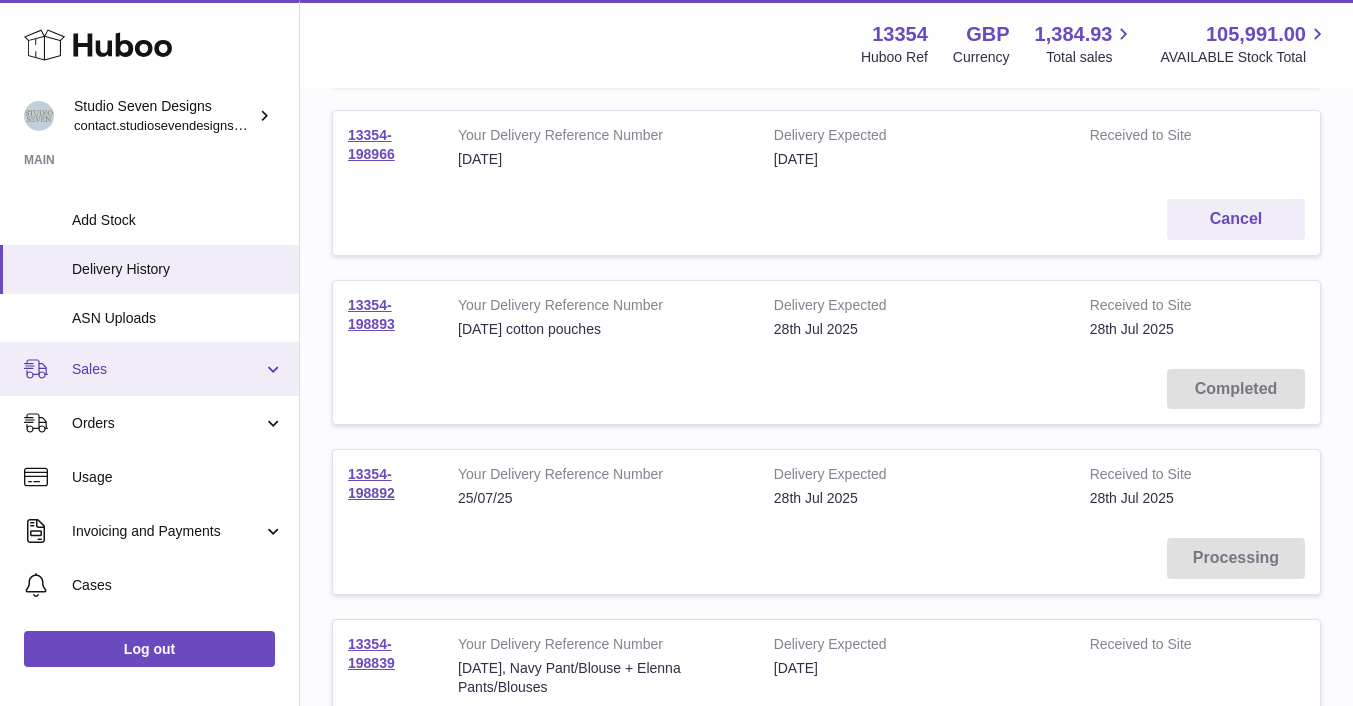 click on "Sales" at bounding box center (167, 369) 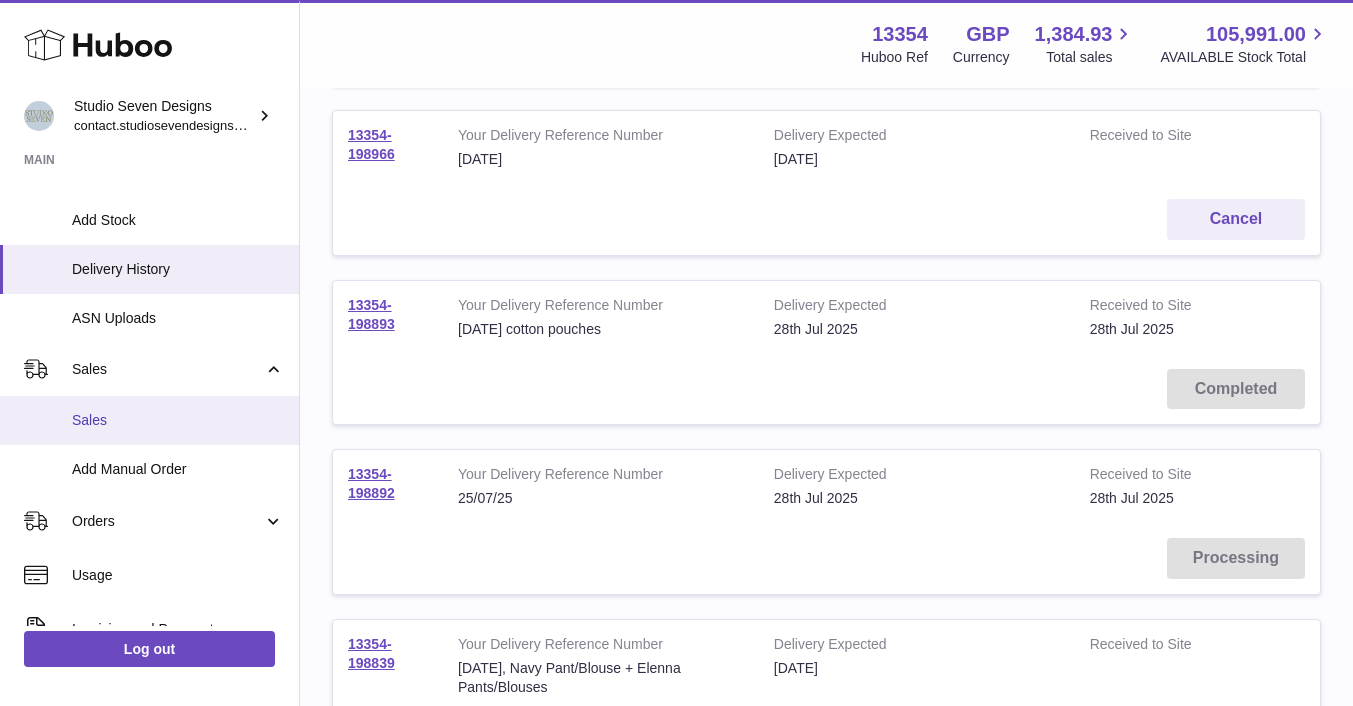 click on "Sales" at bounding box center (178, 420) 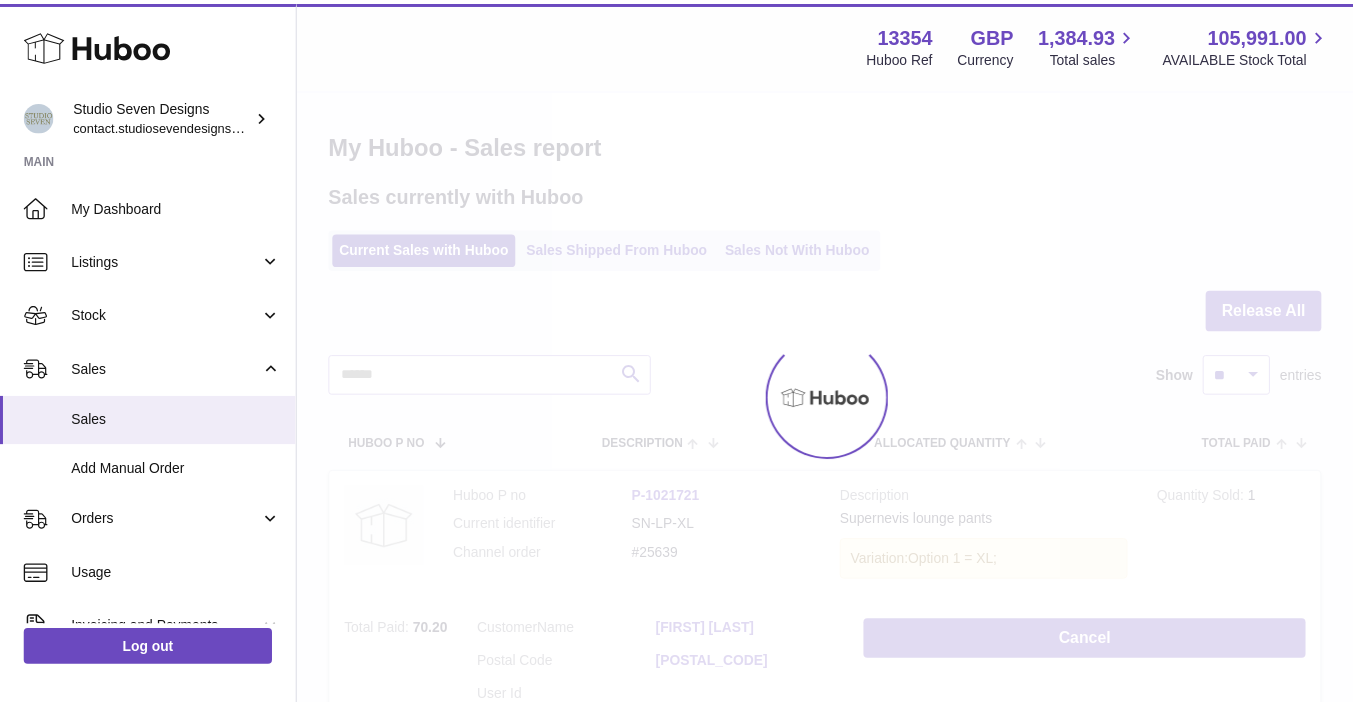 scroll, scrollTop: 0, scrollLeft: 0, axis: both 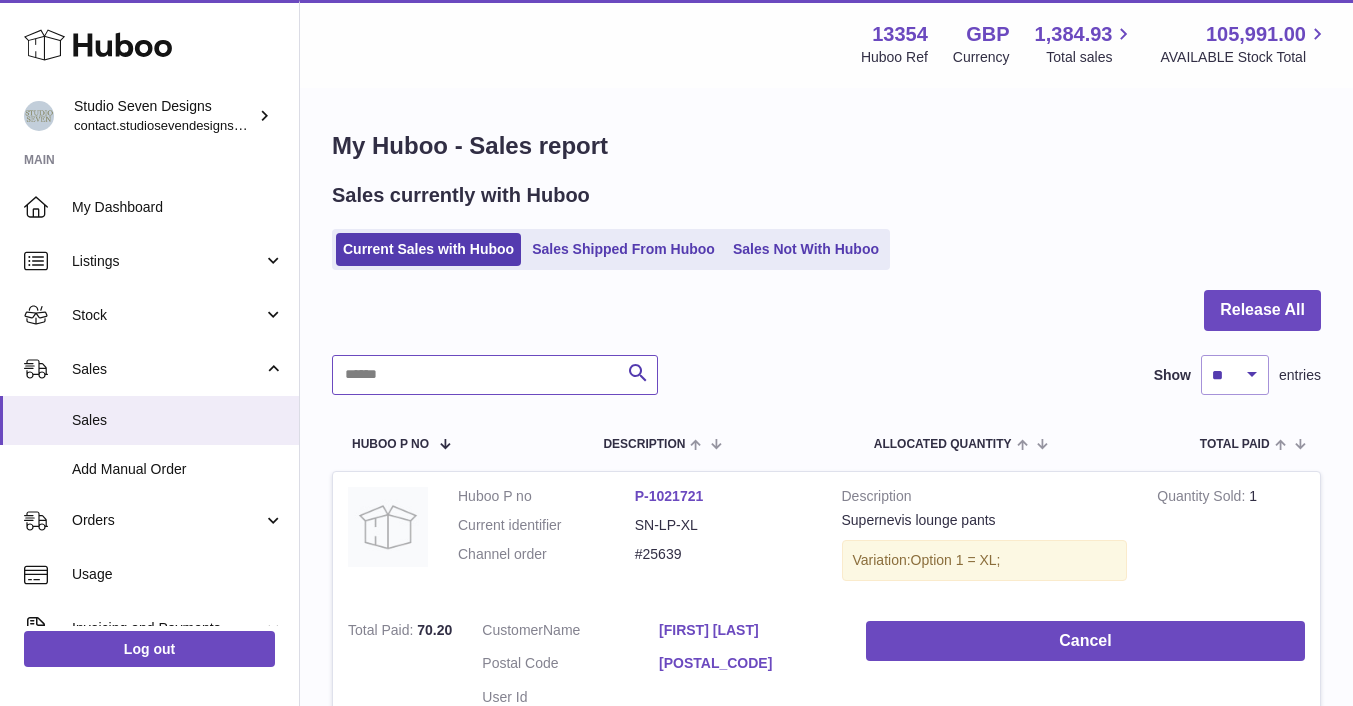 click at bounding box center (495, 375) 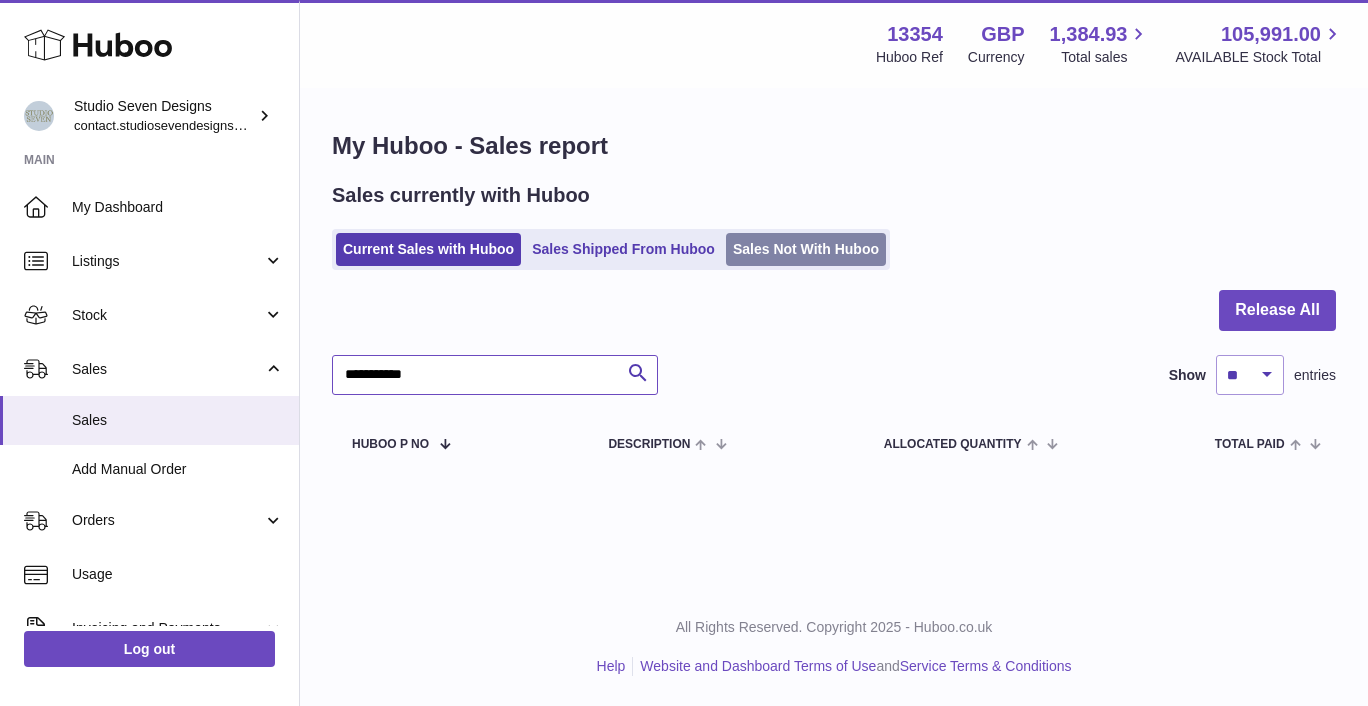 type on "**********" 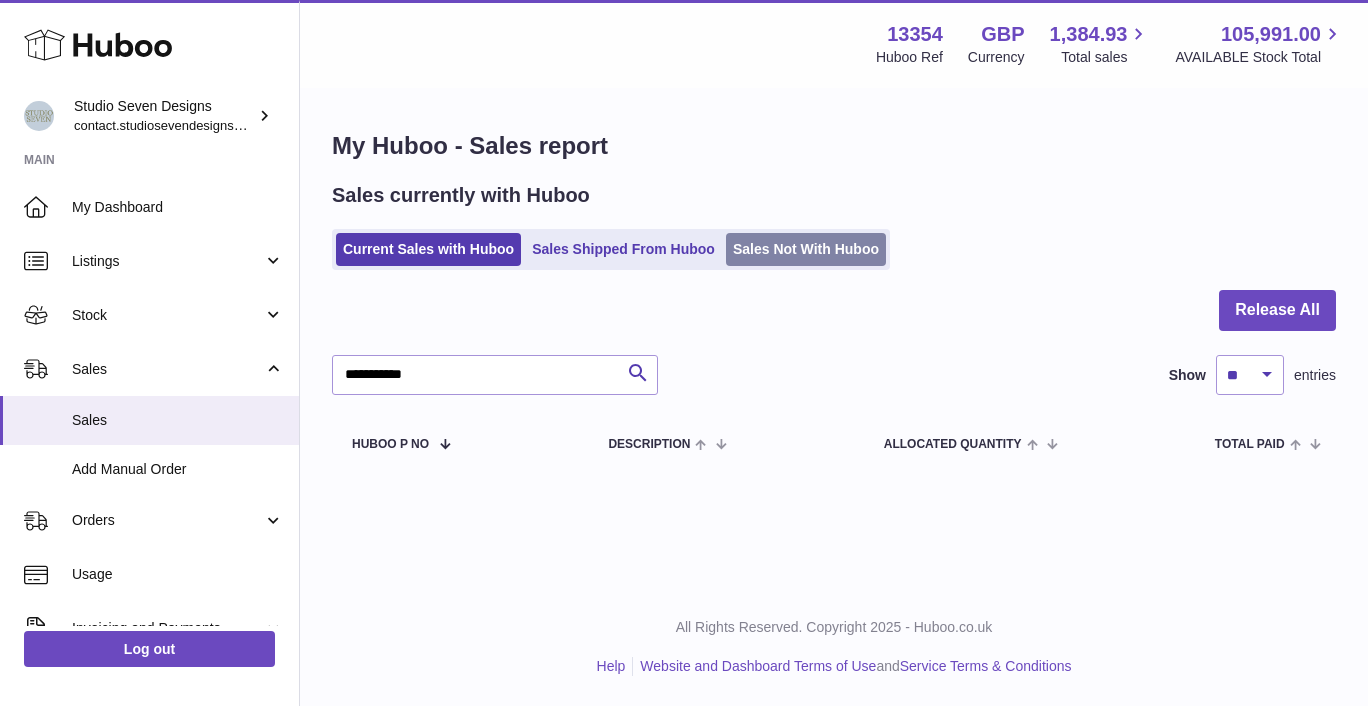 click on "Sales Not With Huboo" at bounding box center [806, 249] 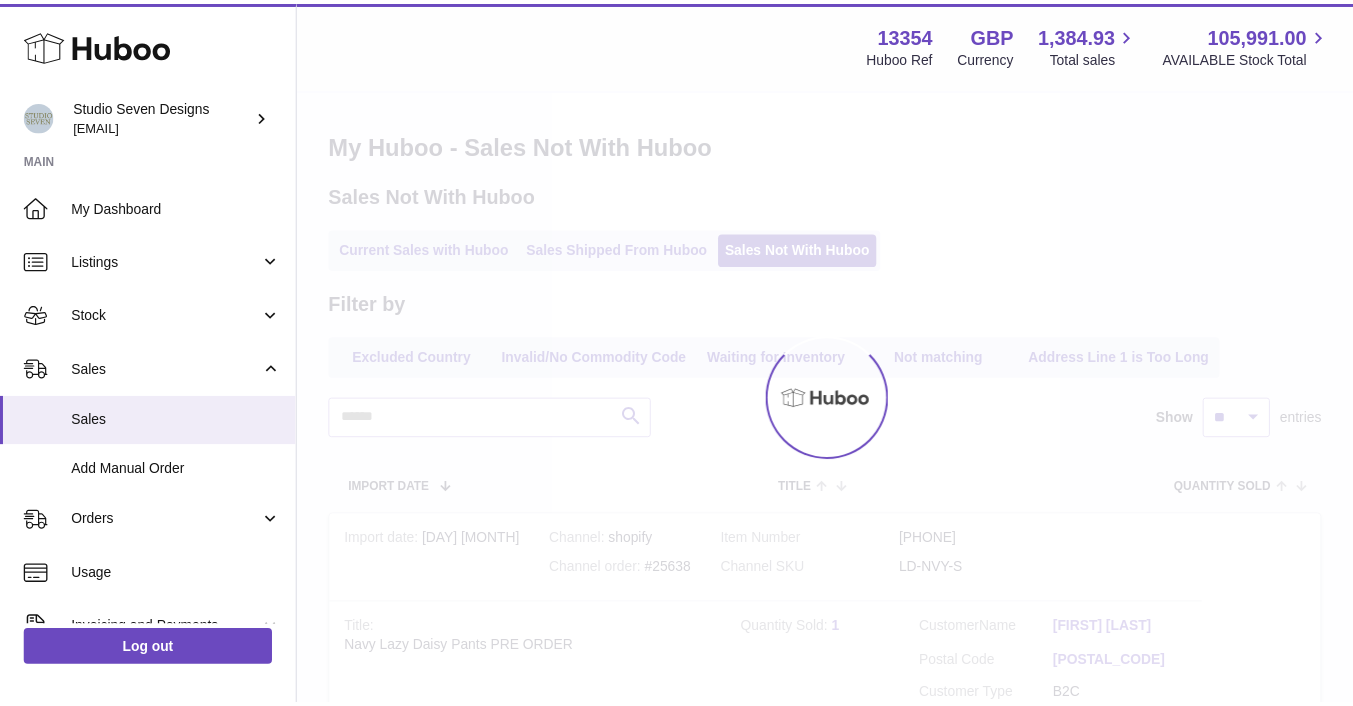 scroll, scrollTop: 0, scrollLeft: 0, axis: both 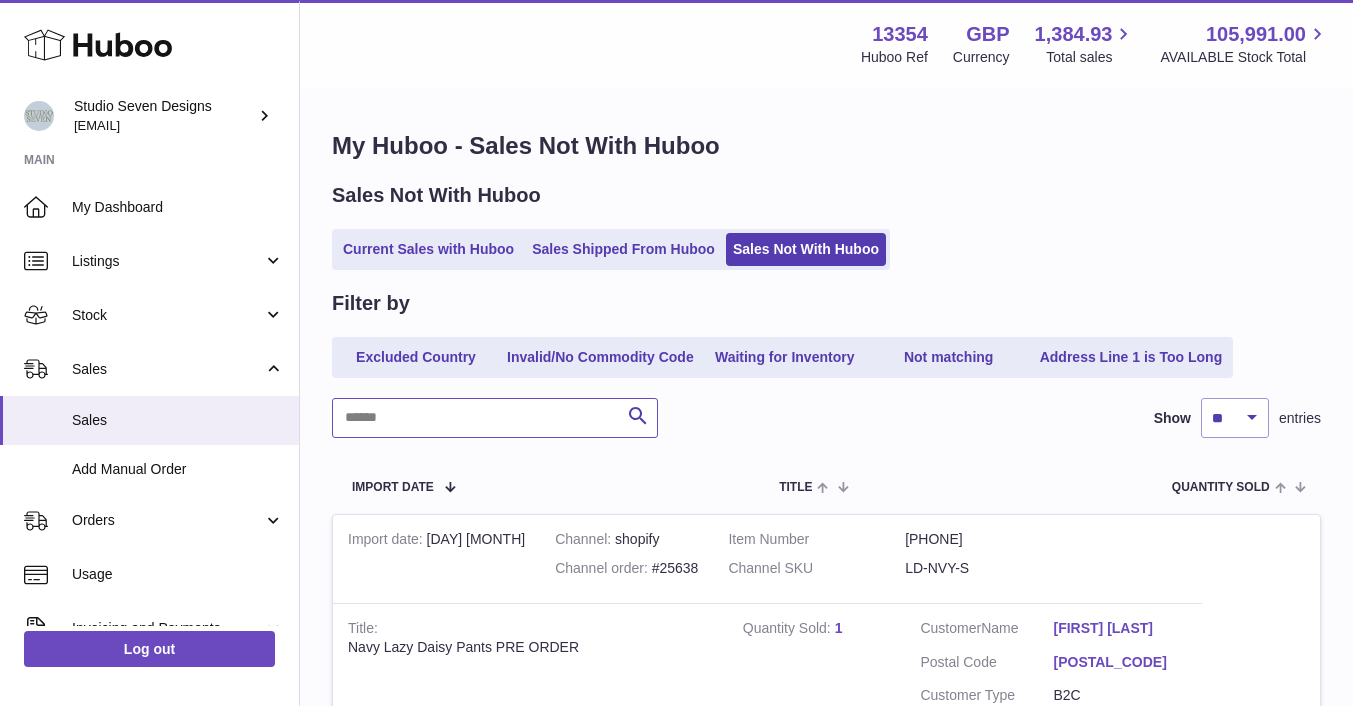 click at bounding box center (495, 418) 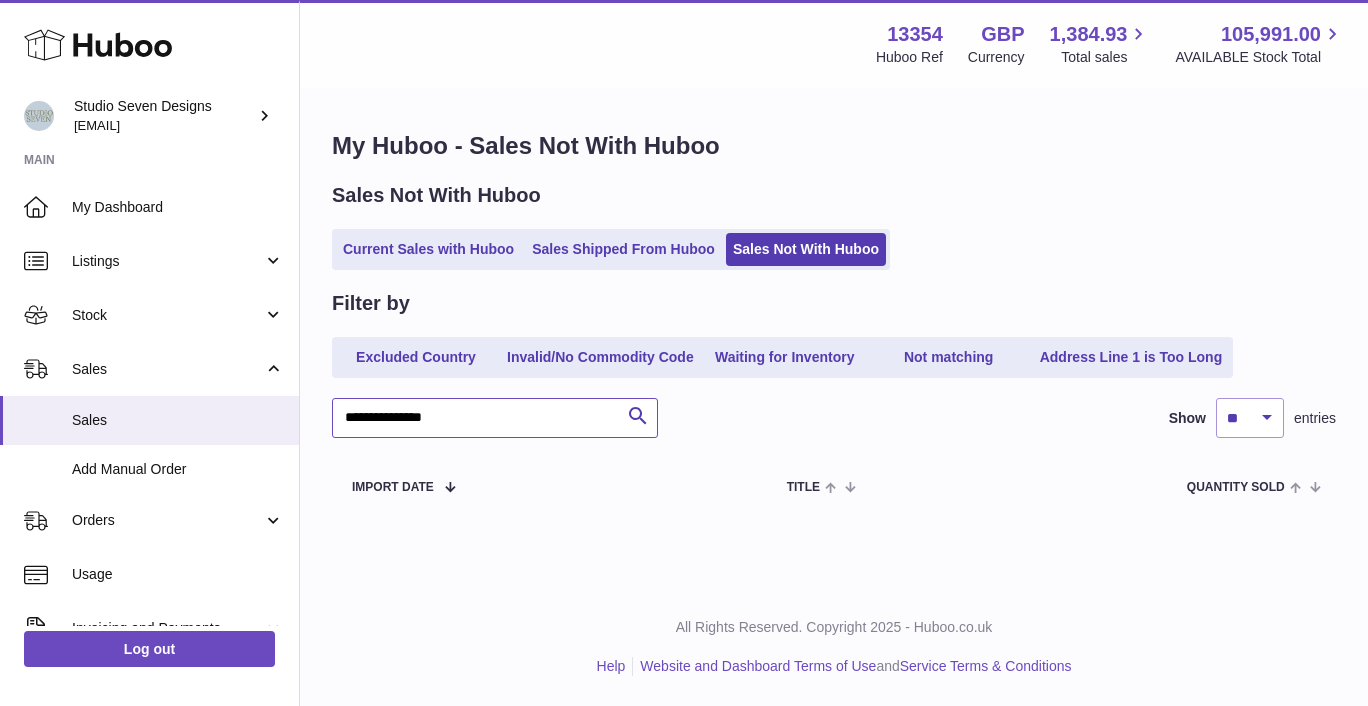 click on "**********" at bounding box center [495, 418] 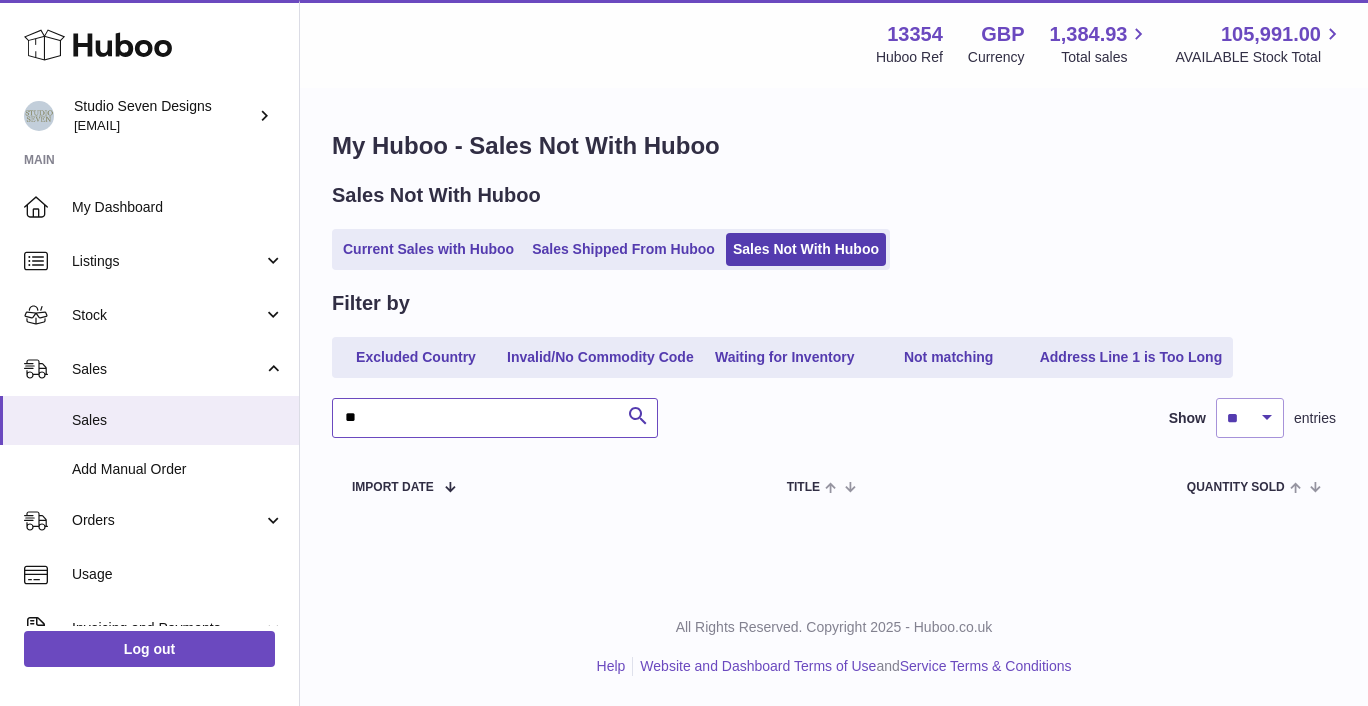 type on "*" 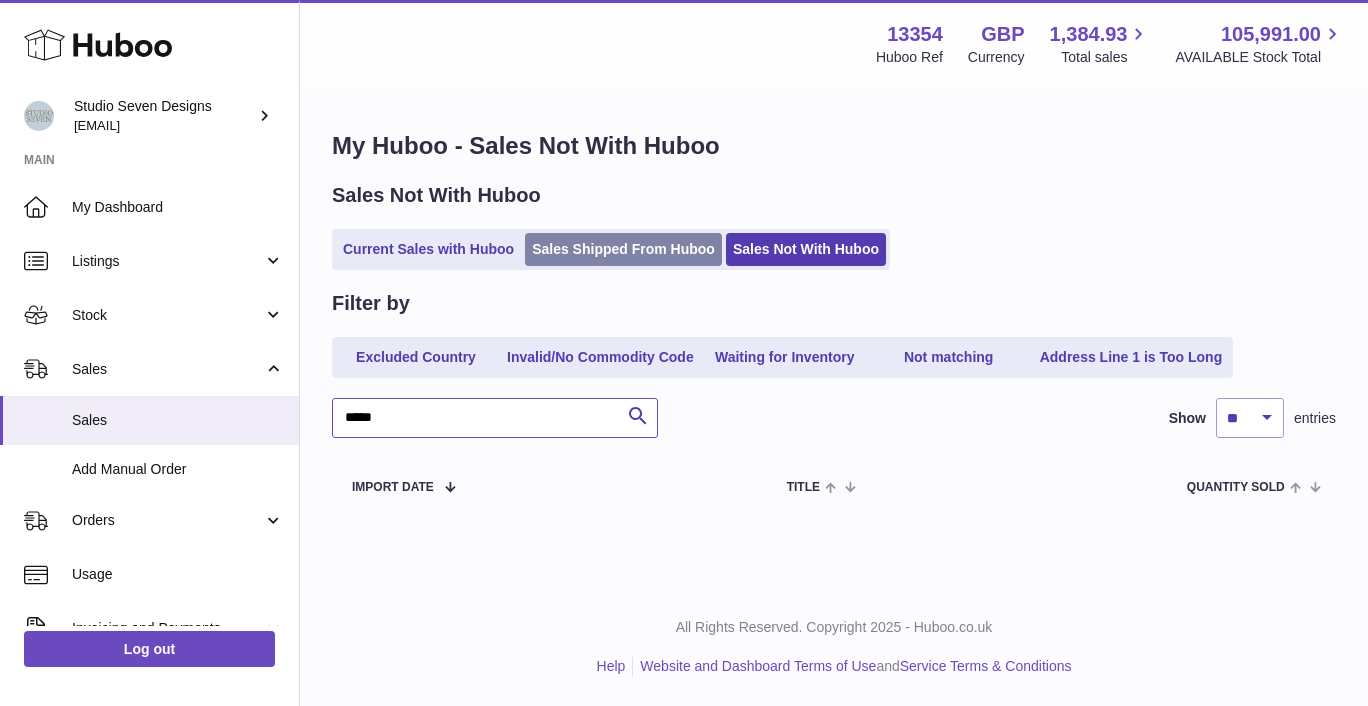 type on "*****" 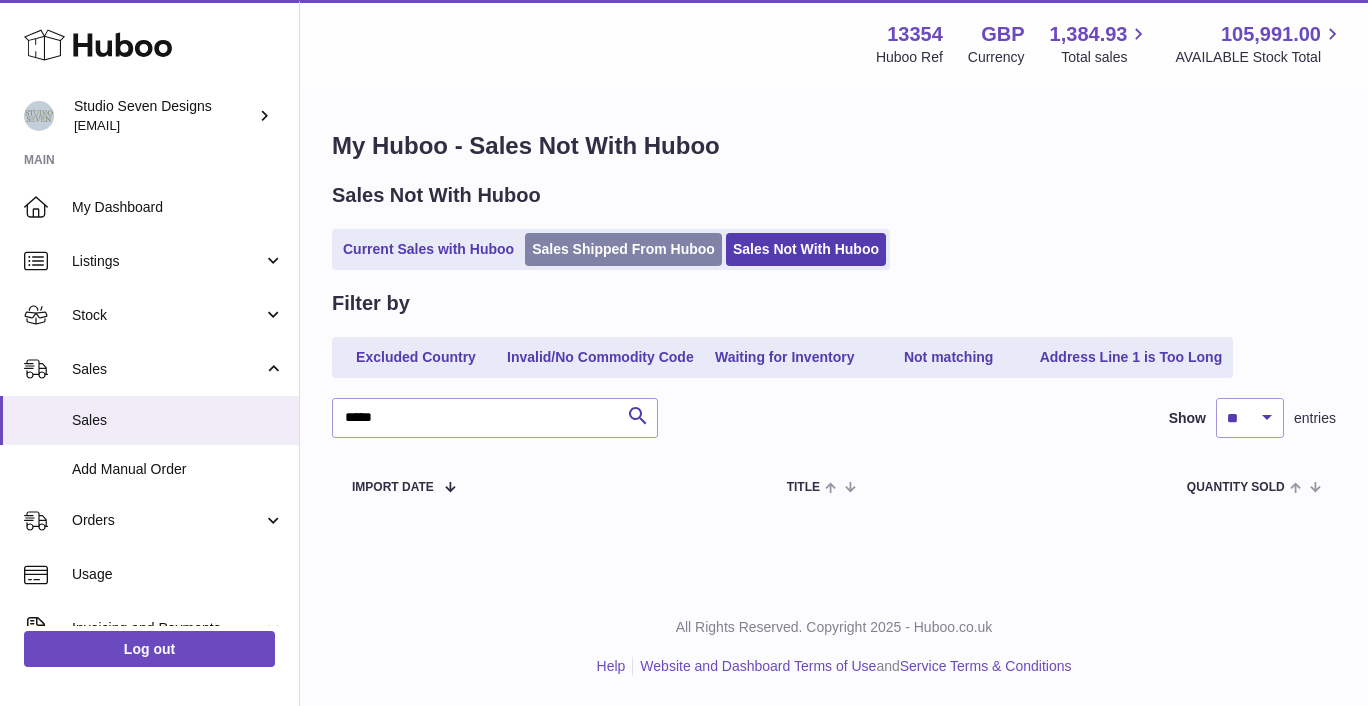 click on "Sales Shipped From Huboo" at bounding box center [623, 249] 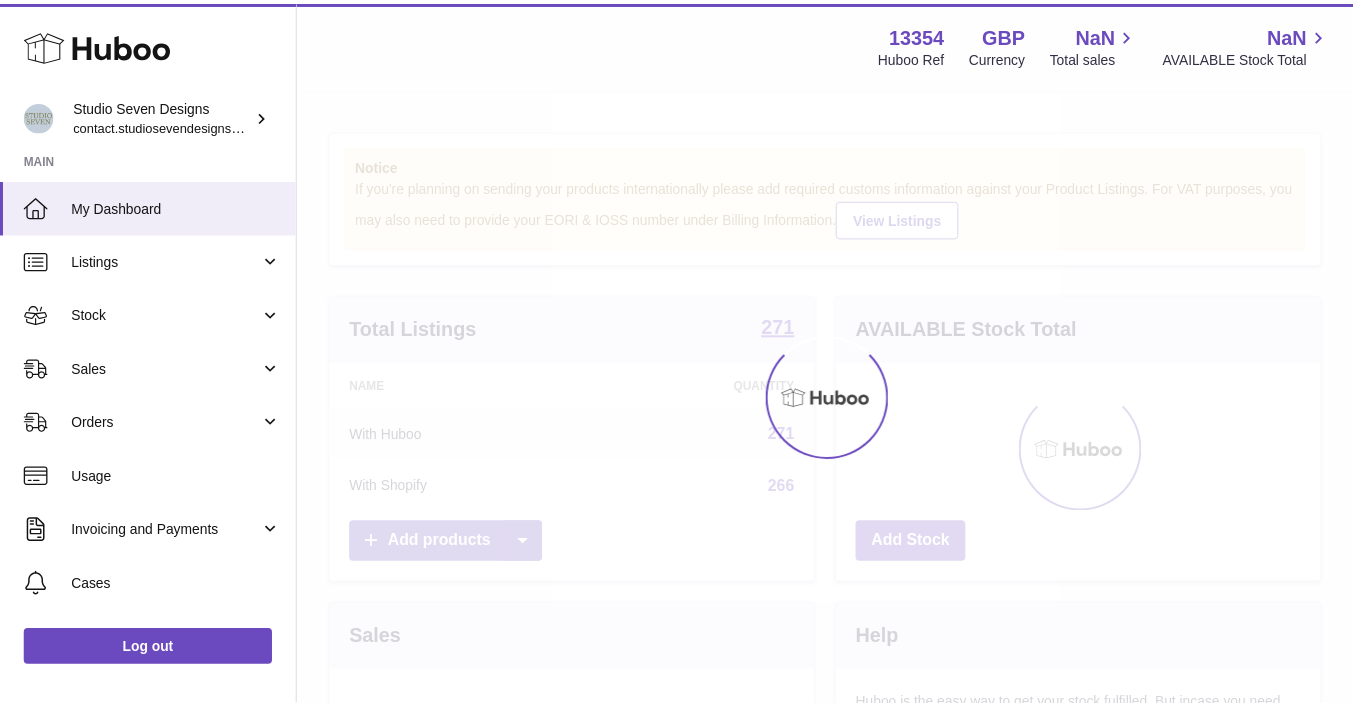 scroll, scrollTop: 0, scrollLeft: 0, axis: both 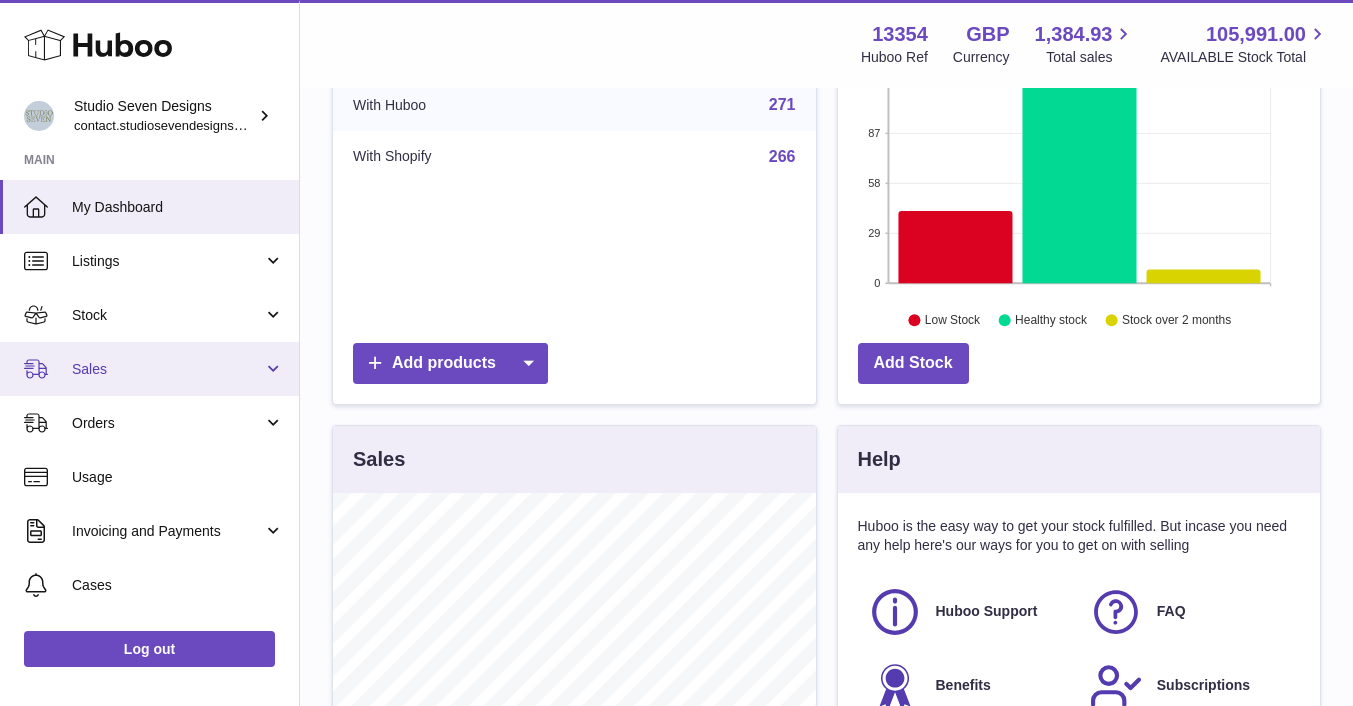 click on "Sales" at bounding box center [149, 369] 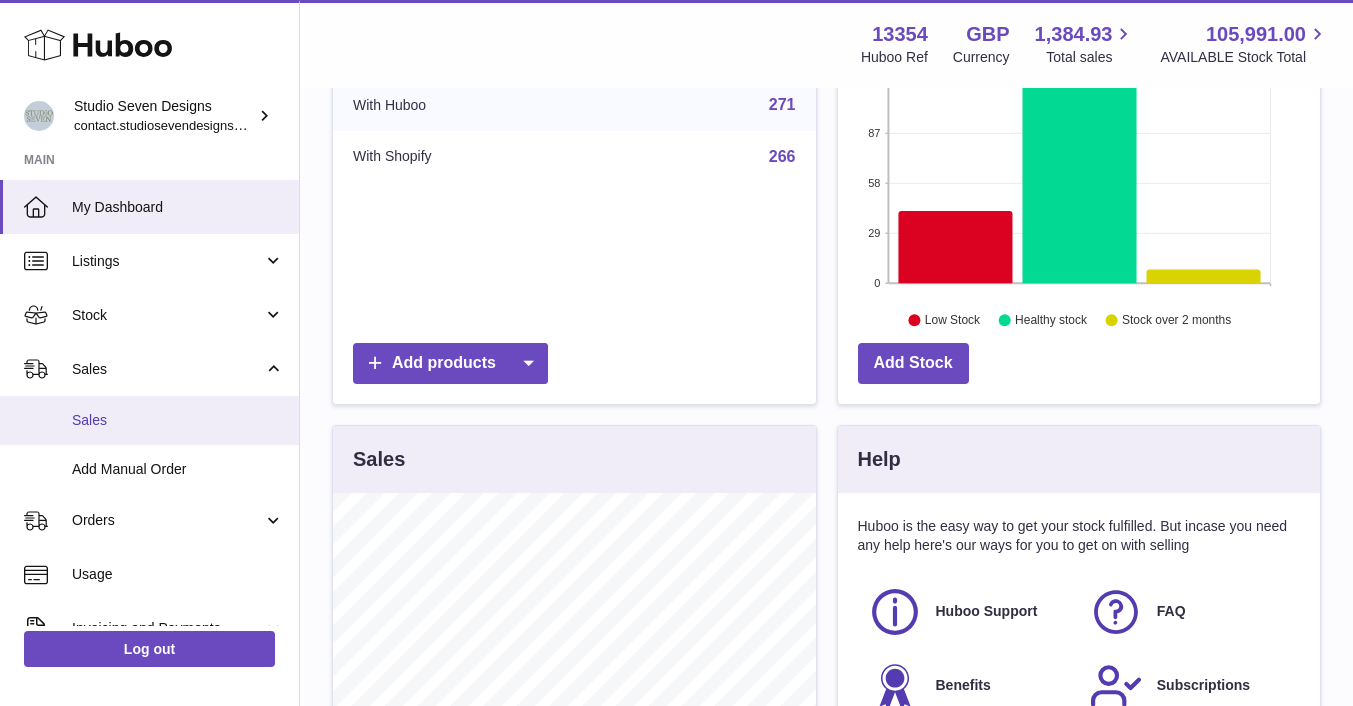 click on "Sales" at bounding box center (178, 420) 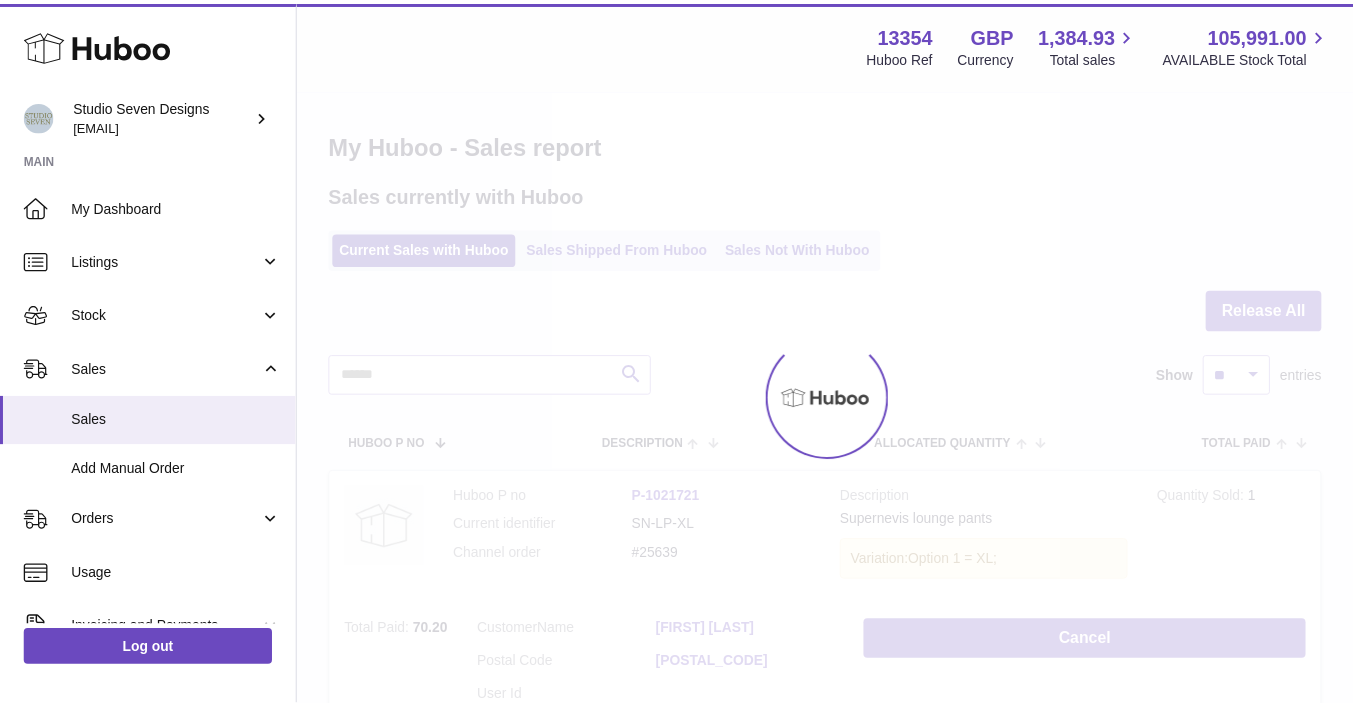 scroll, scrollTop: 0, scrollLeft: 0, axis: both 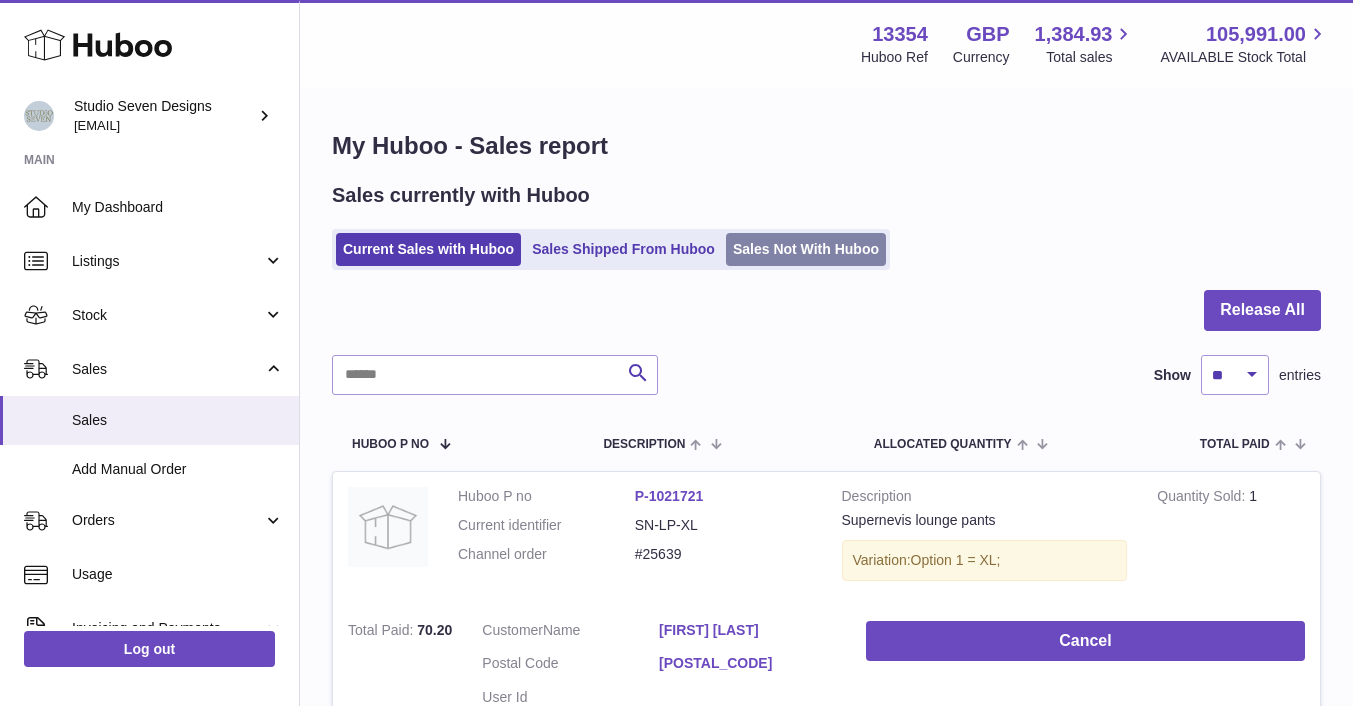 click on "Sales Not With Huboo" at bounding box center [806, 249] 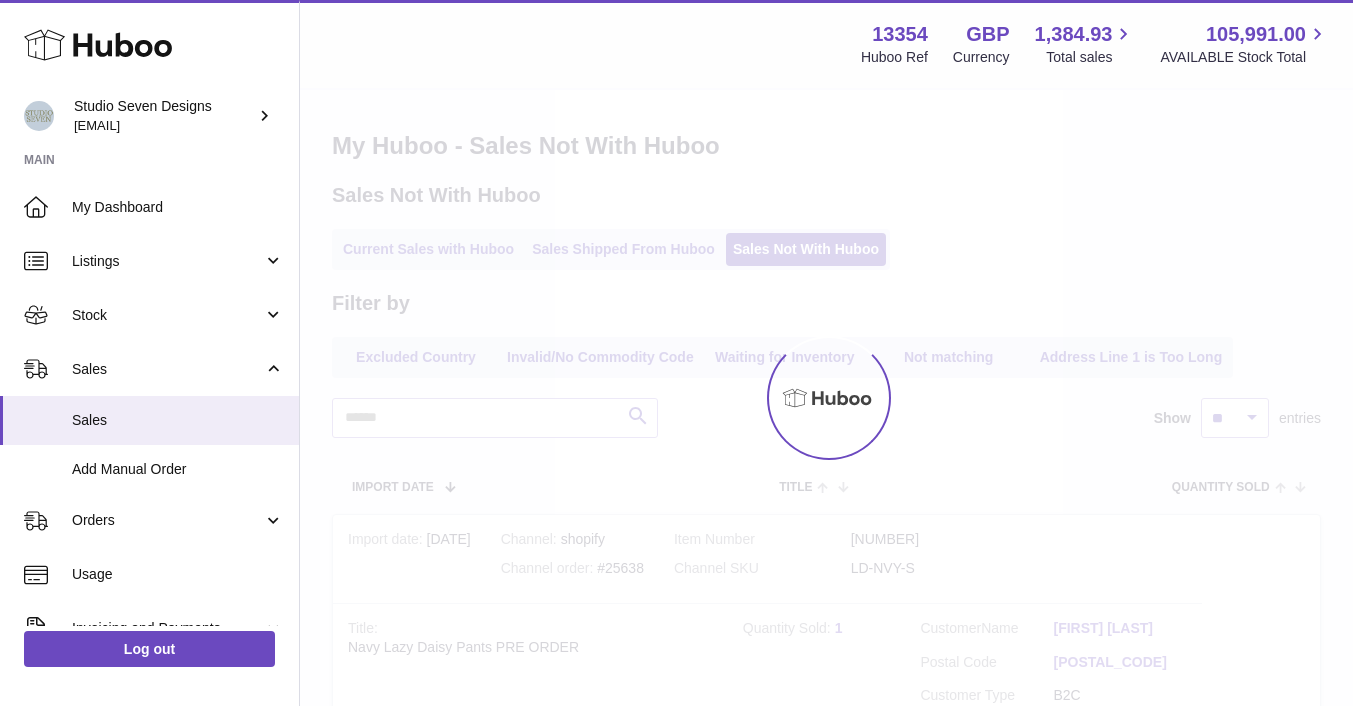 scroll, scrollTop: 0, scrollLeft: 0, axis: both 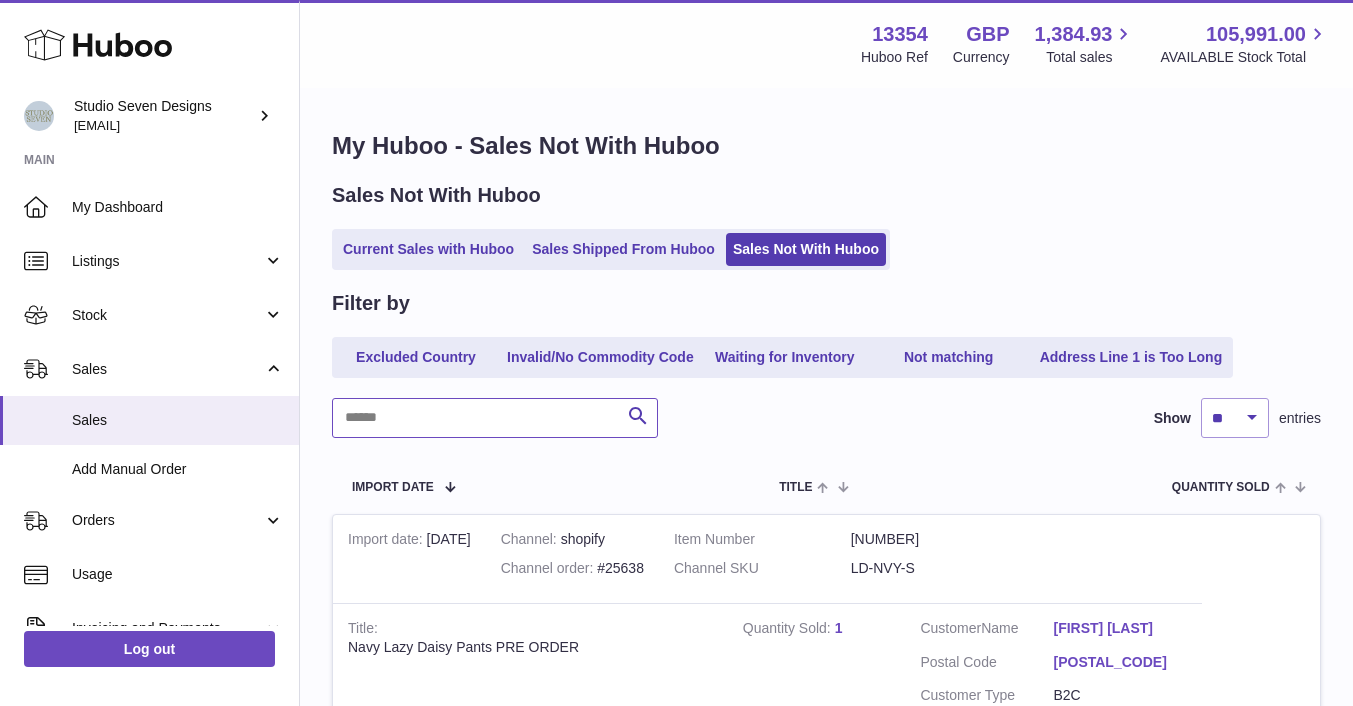 click at bounding box center [495, 418] 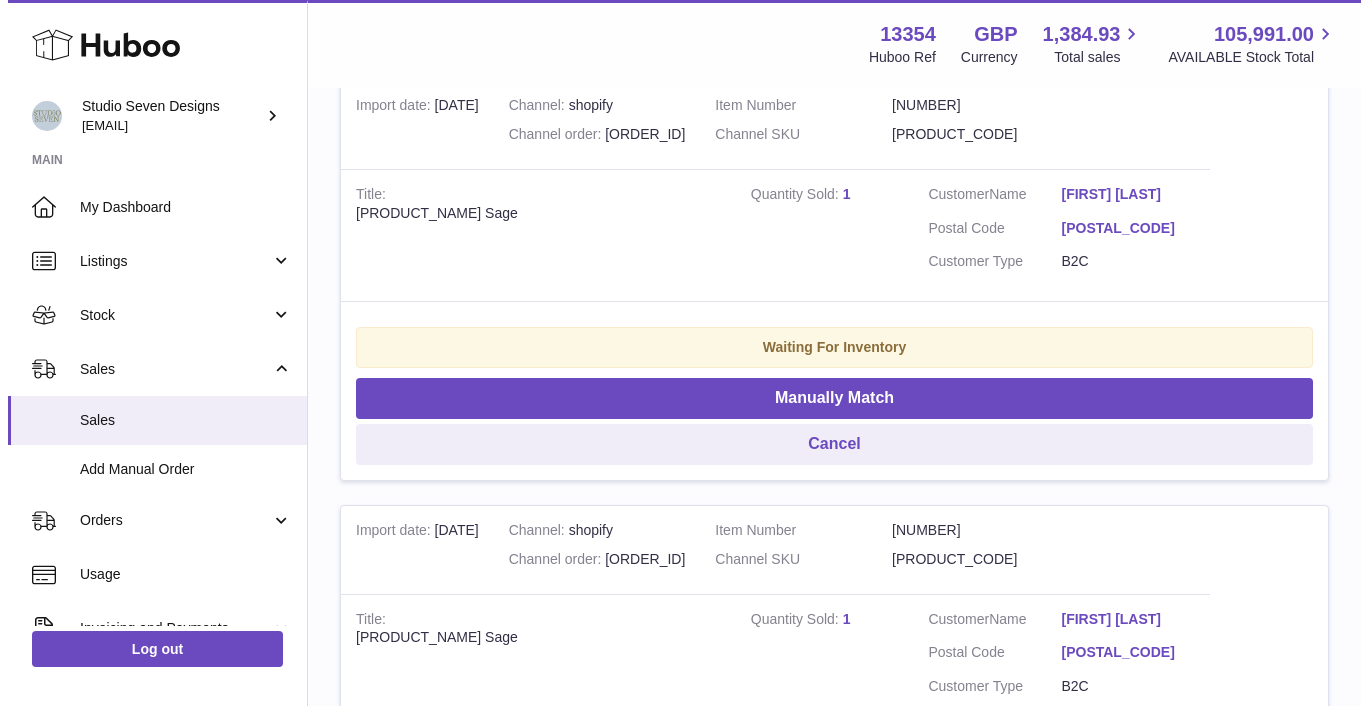 scroll, scrollTop: 427, scrollLeft: 0, axis: vertical 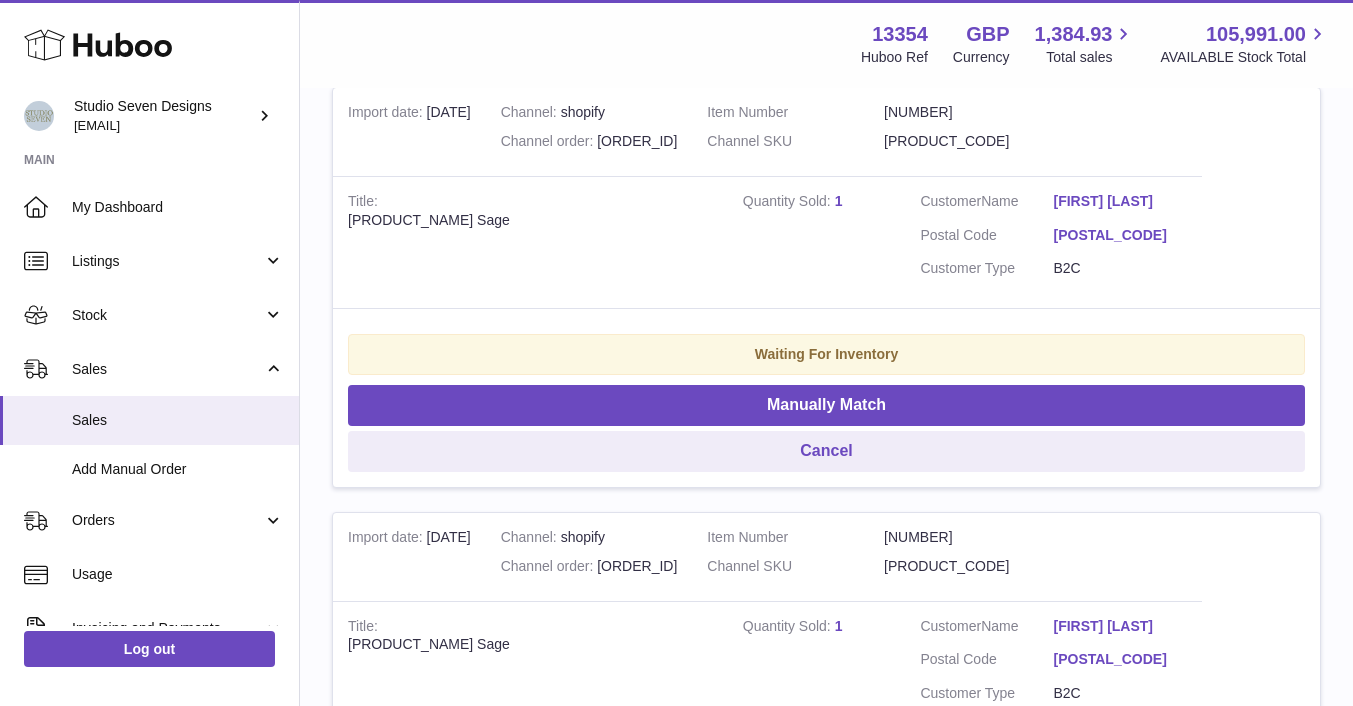 type on "*****" 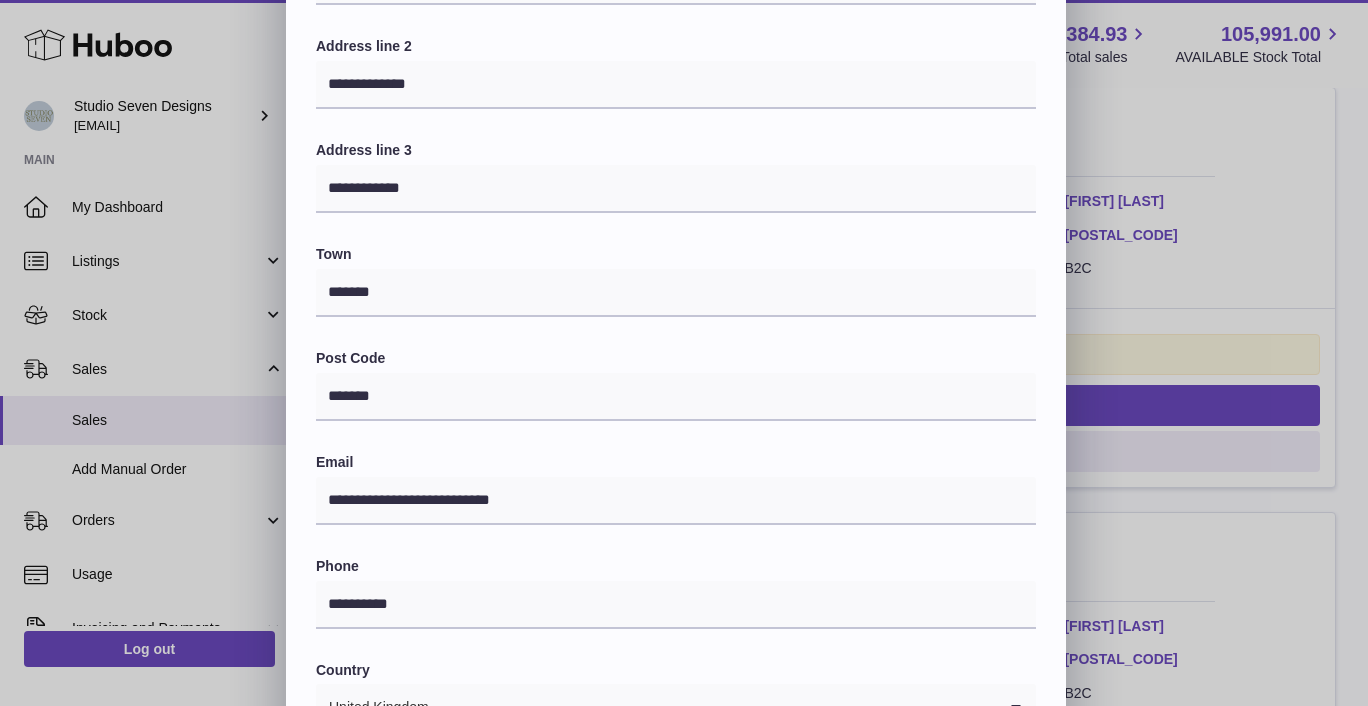 scroll, scrollTop: 496, scrollLeft: 0, axis: vertical 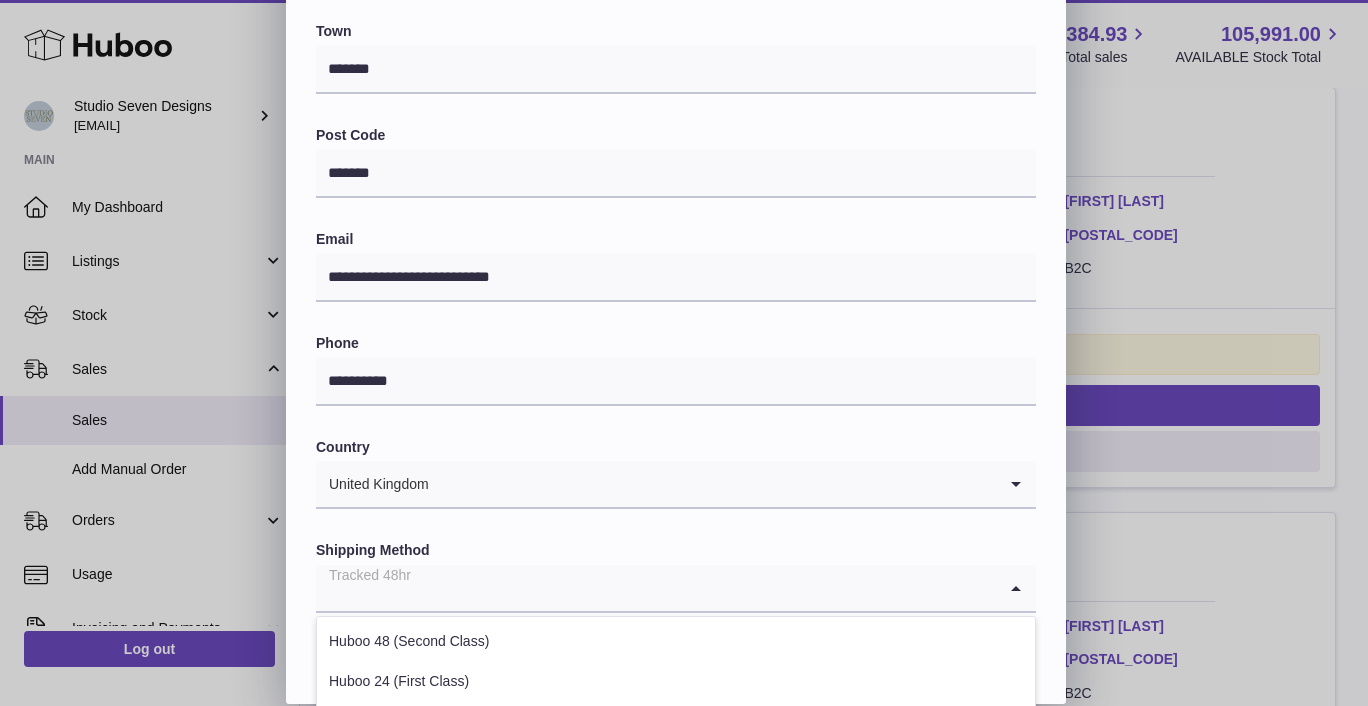 click 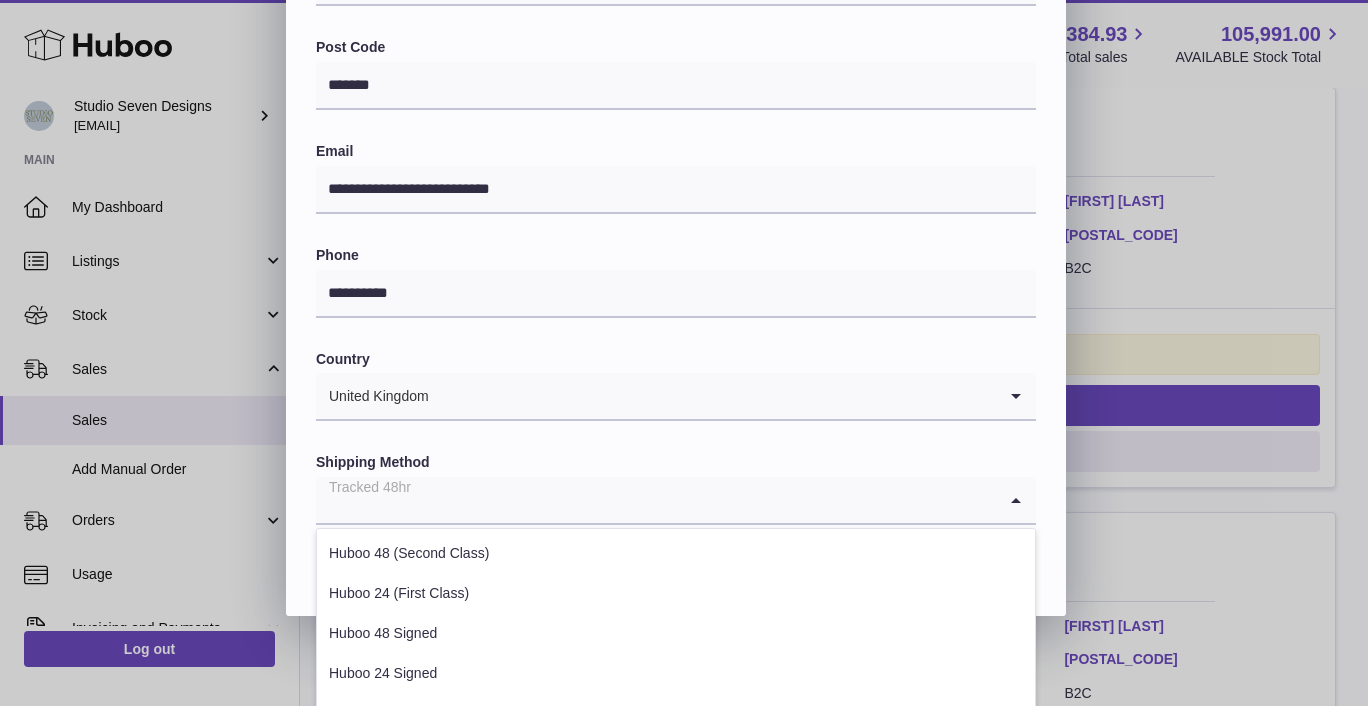 scroll, scrollTop: 643, scrollLeft: 0, axis: vertical 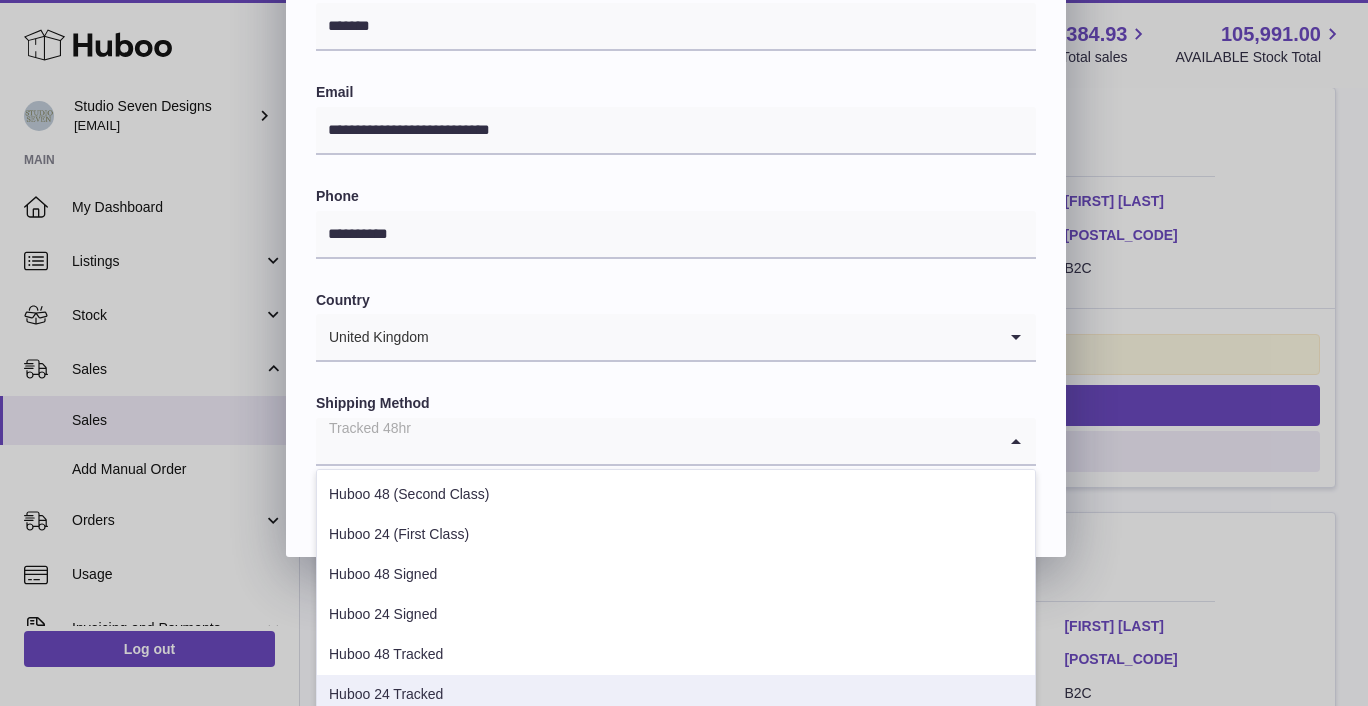 click on "Huboo 24 Tracked" at bounding box center [676, 695] 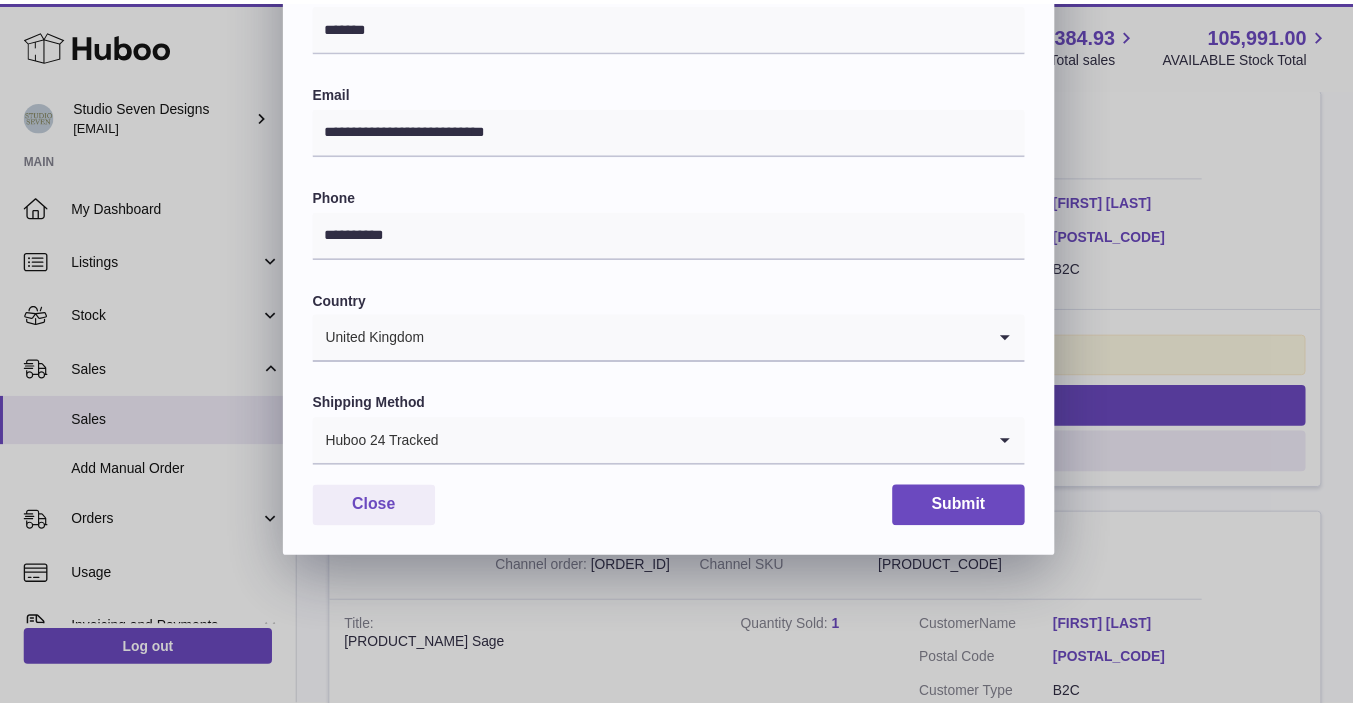 scroll, scrollTop: 496, scrollLeft: 0, axis: vertical 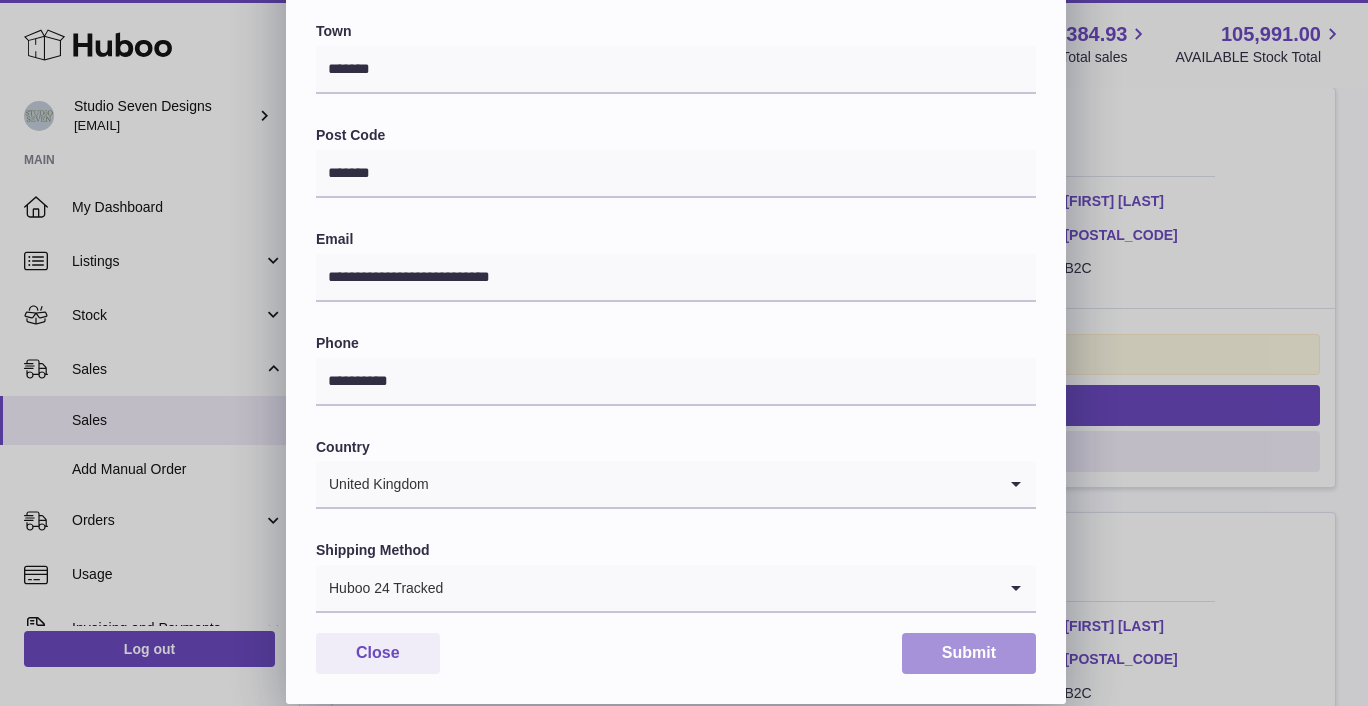 click on "Submit" at bounding box center [969, 653] 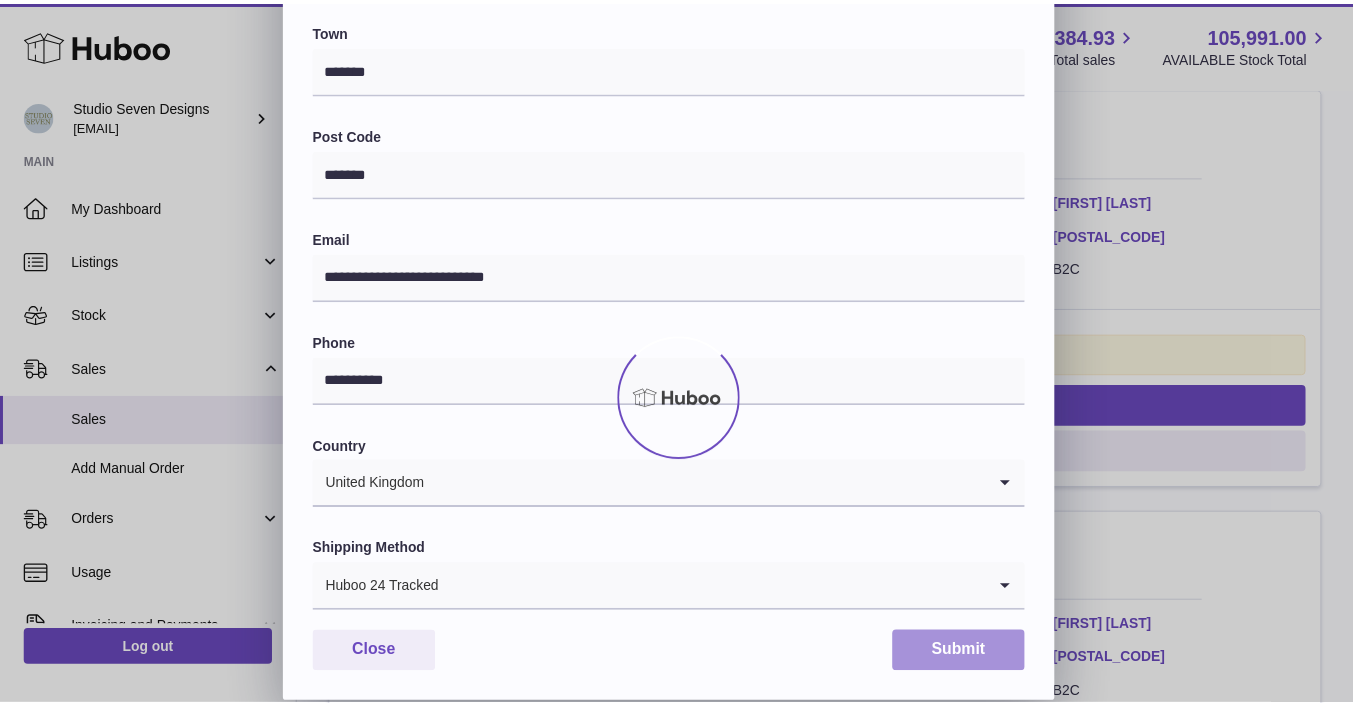 scroll, scrollTop: 0, scrollLeft: 0, axis: both 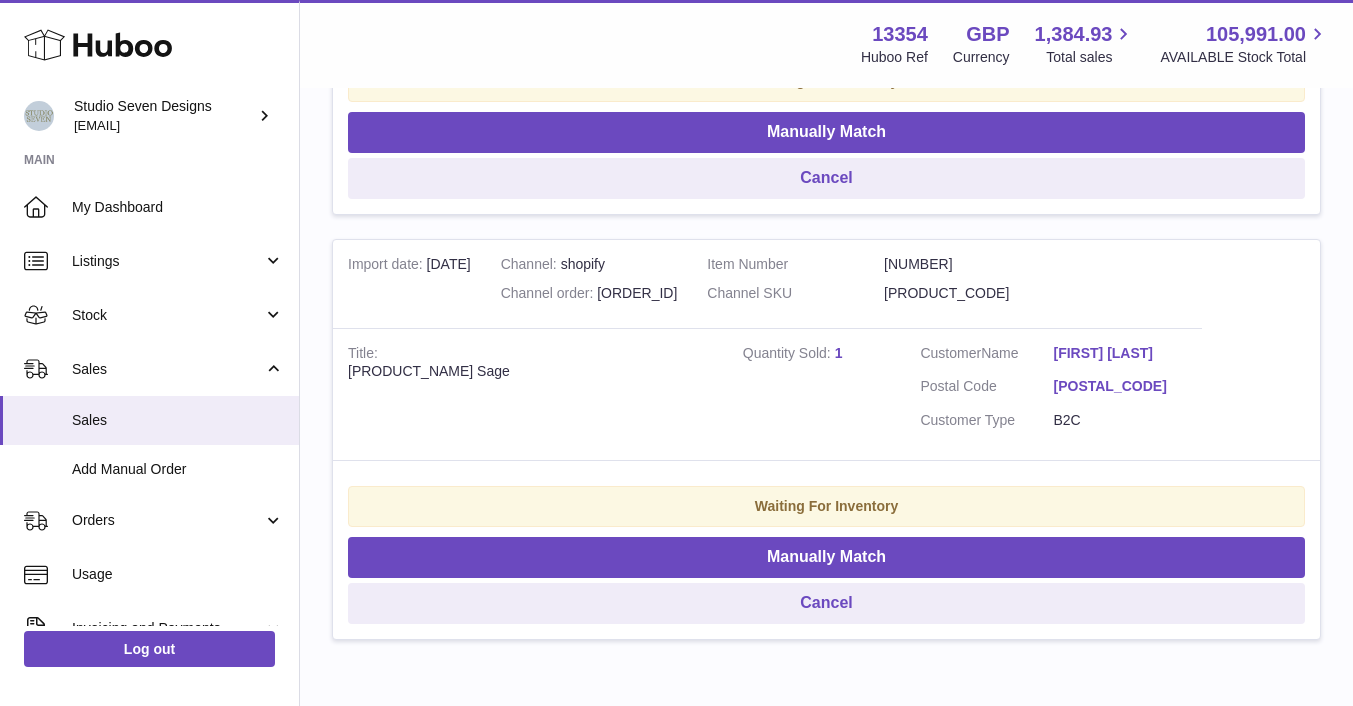 click on "HD8 9ZG" at bounding box center [1120, 386] 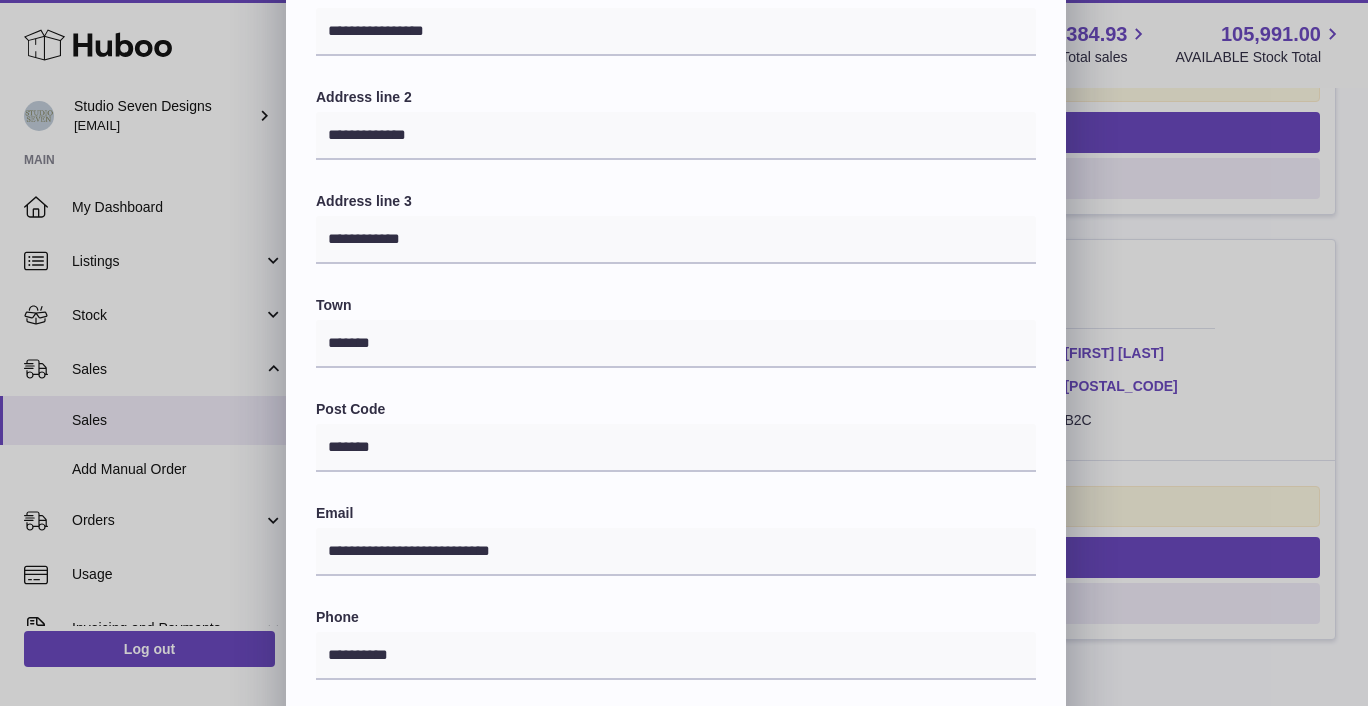 scroll, scrollTop: 496, scrollLeft: 0, axis: vertical 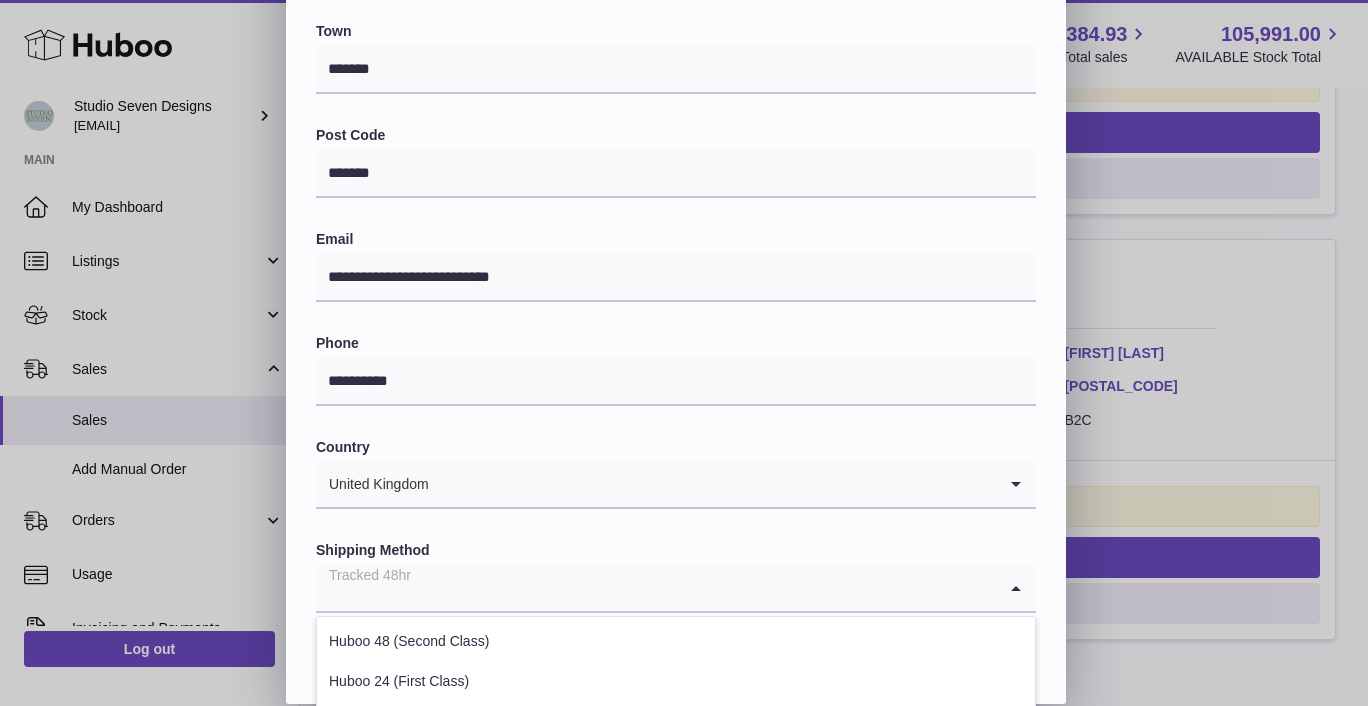 click 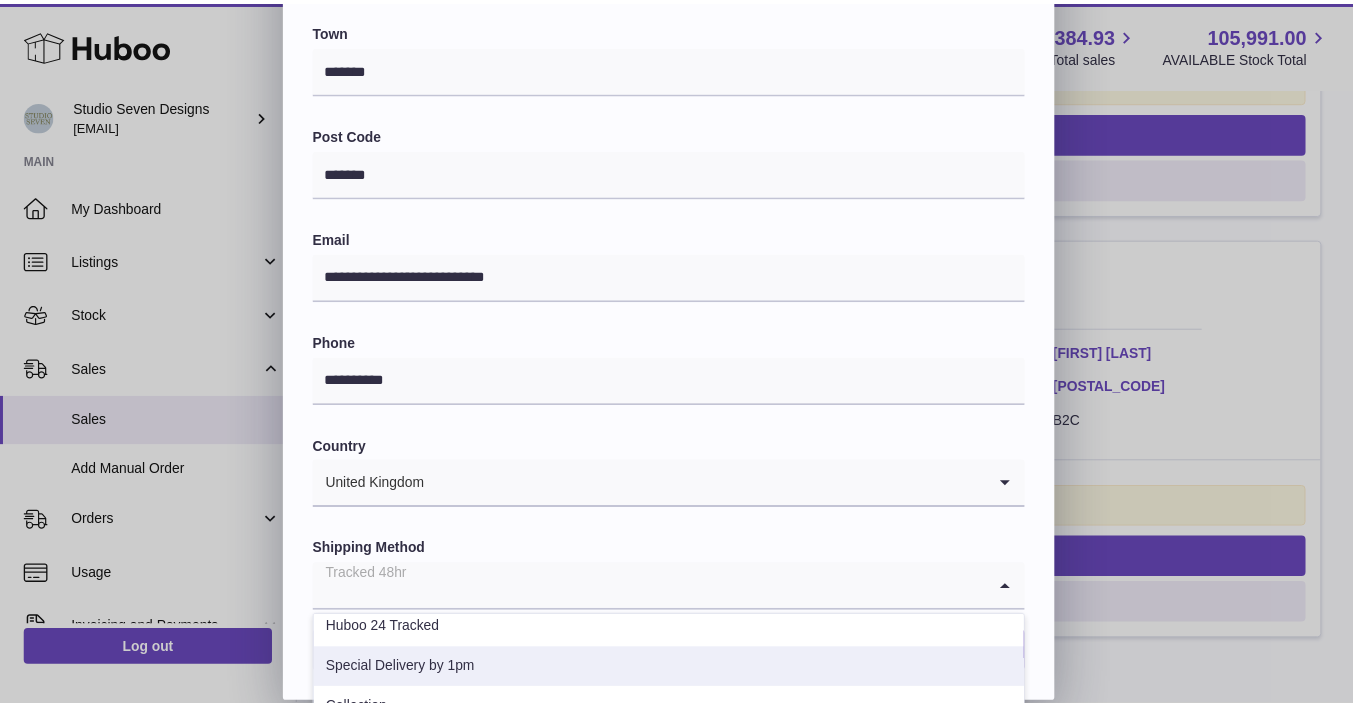 scroll, scrollTop: 205, scrollLeft: 0, axis: vertical 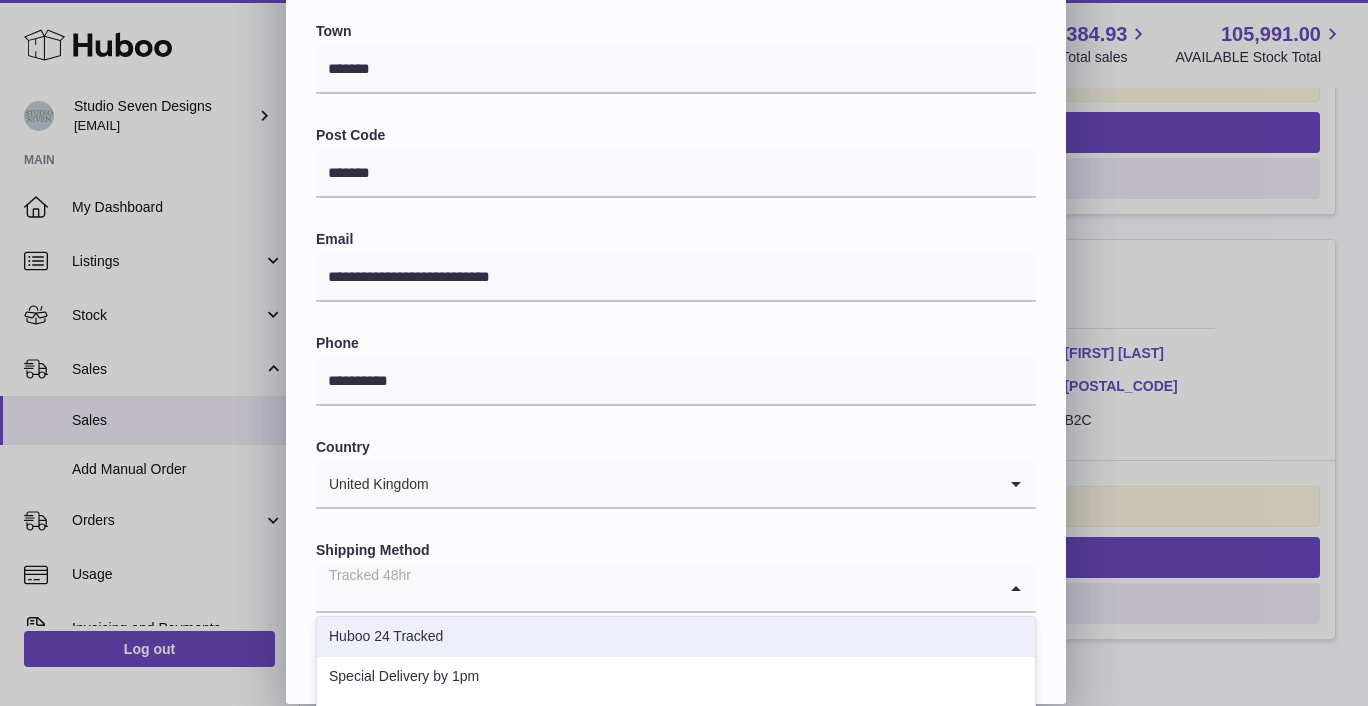 click on "Huboo 24 Tracked" at bounding box center (676, 637) 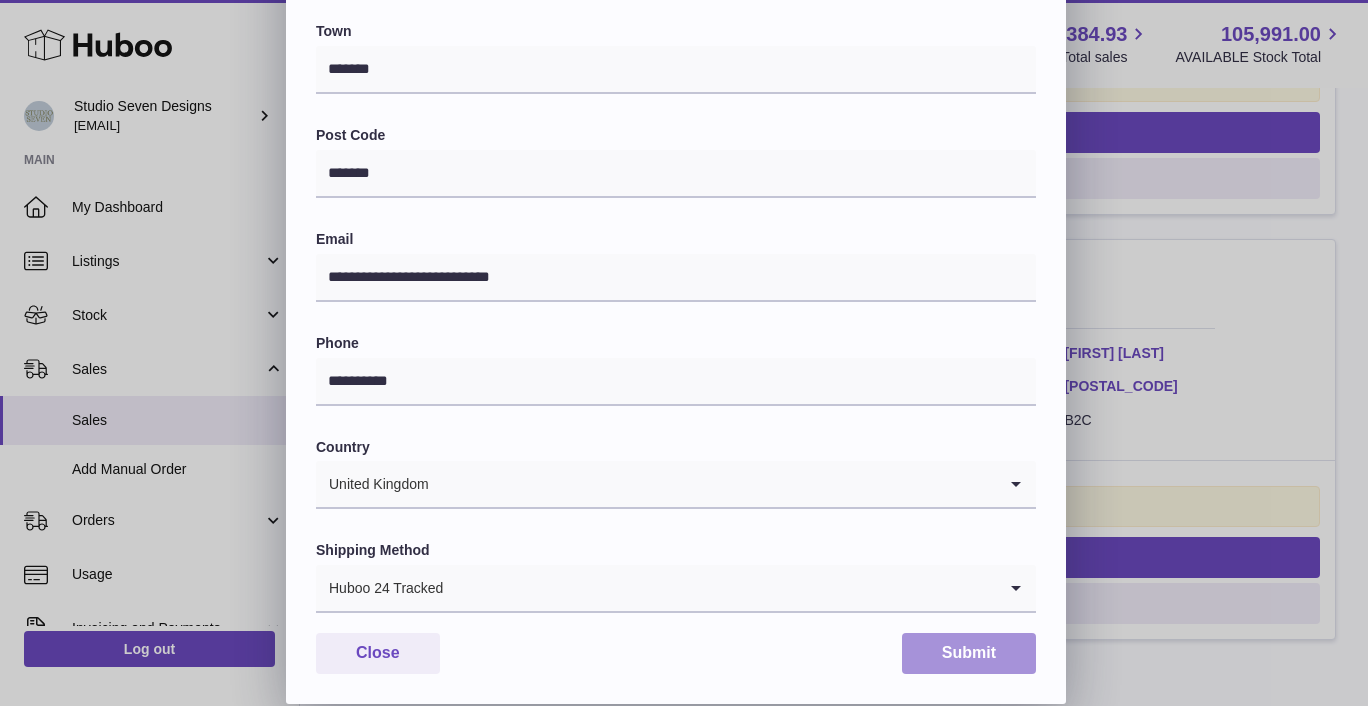 click on "Submit" at bounding box center (969, 653) 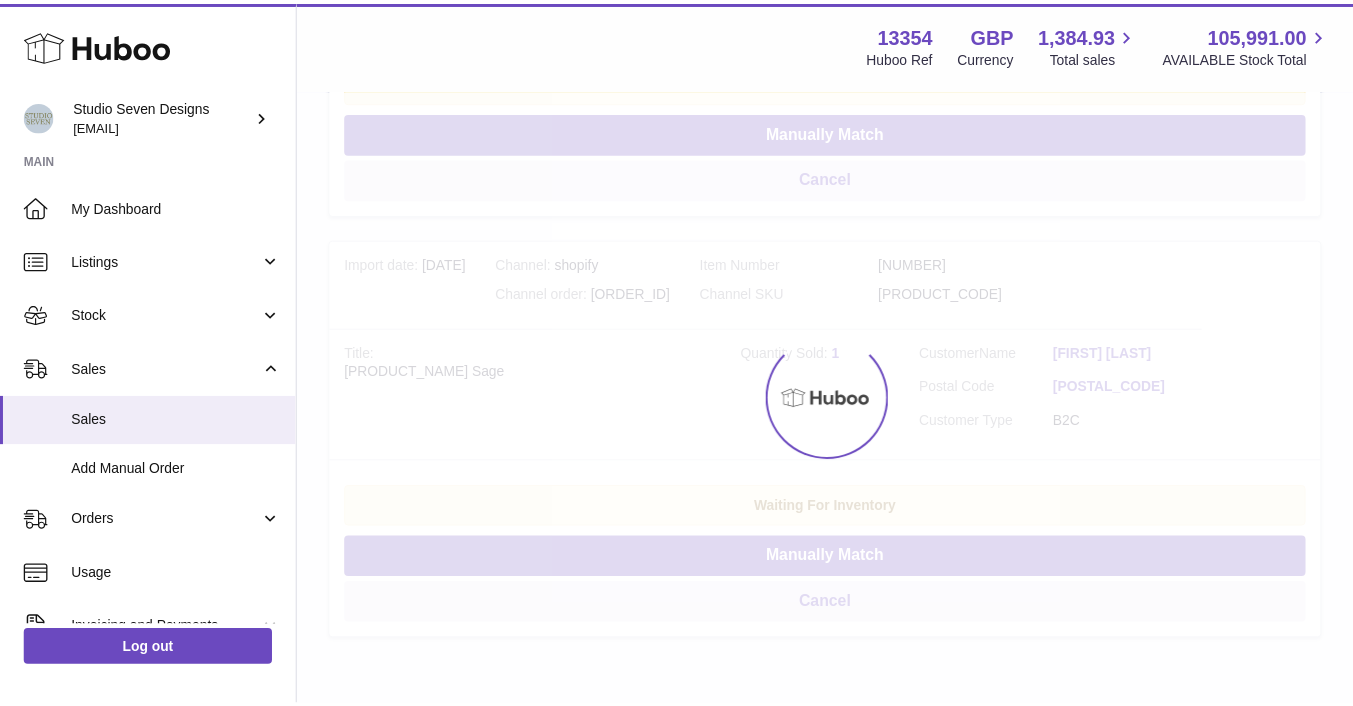 scroll, scrollTop: 0, scrollLeft: 0, axis: both 